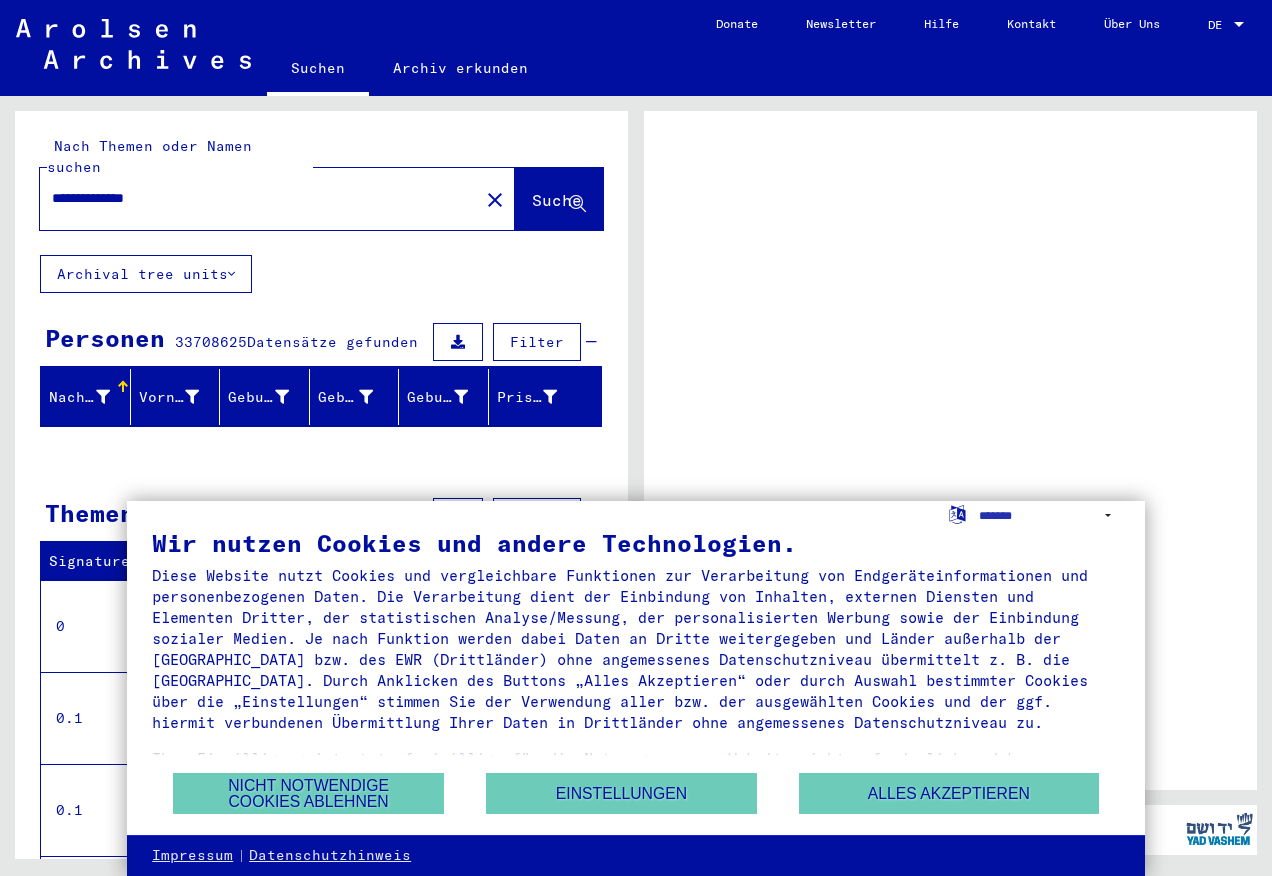 scroll, scrollTop: 0, scrollLeft: 0, axis: both 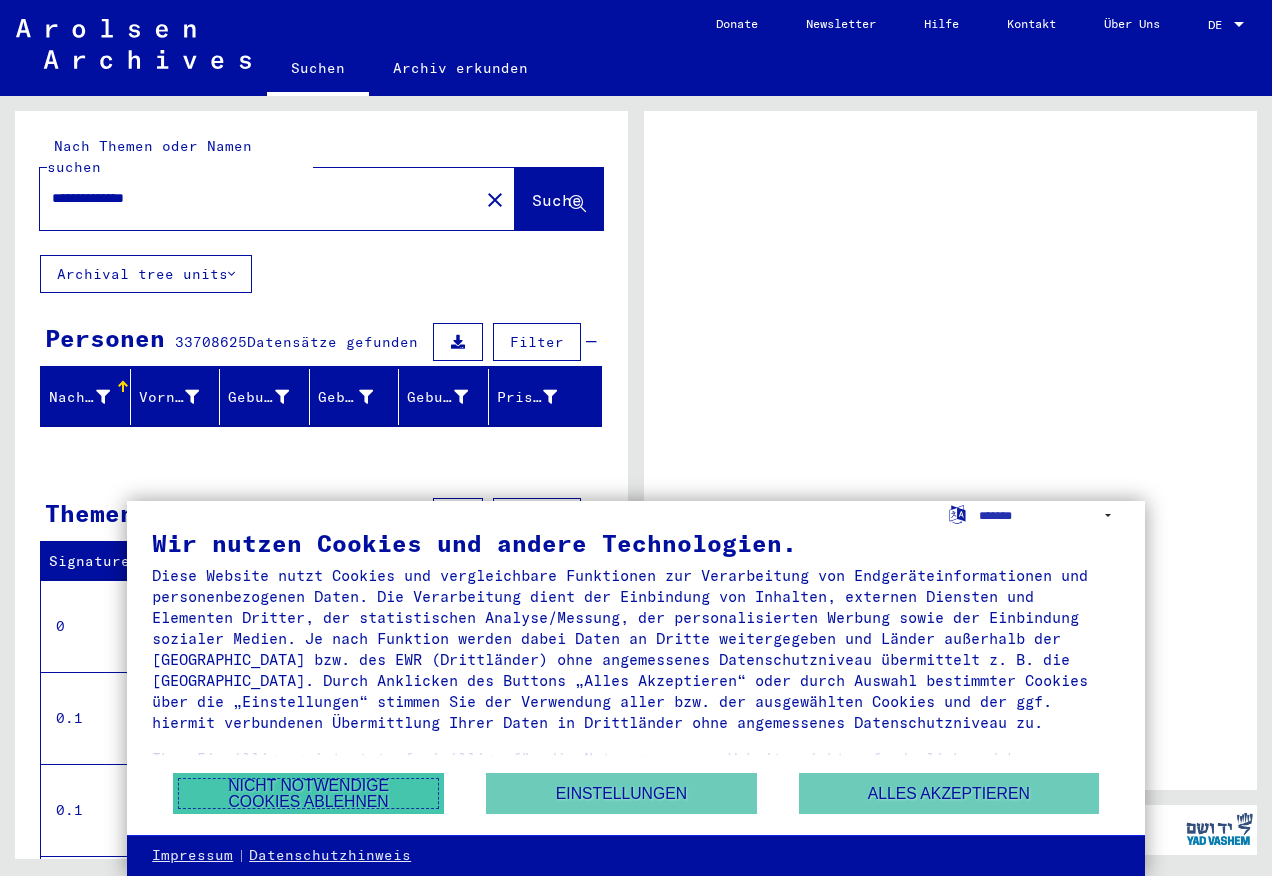 click on "Nicht notwendige Cookies ablehnen" at bounding box center [308, 793] 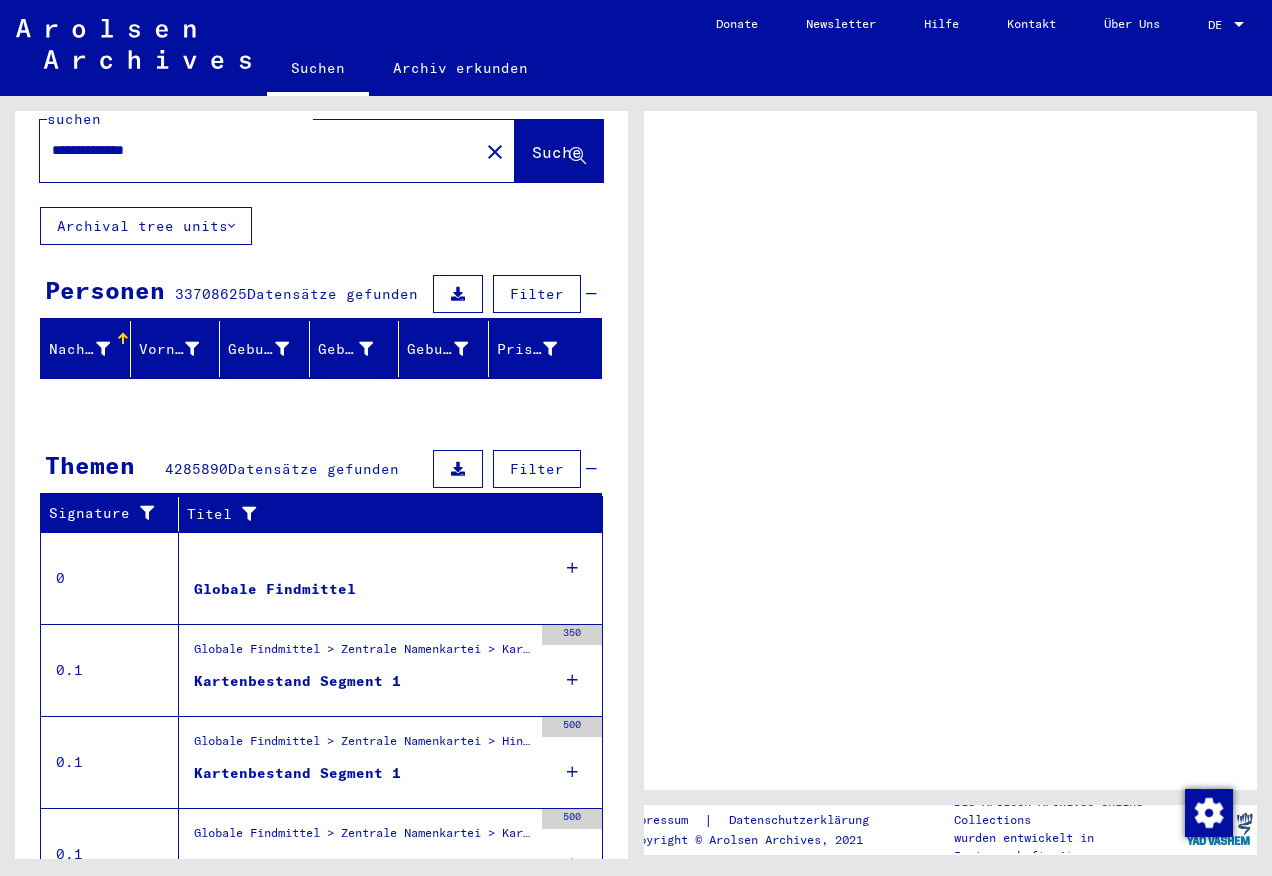 scroll, scrollTop: 0, scrollLeft: 0, axis: both 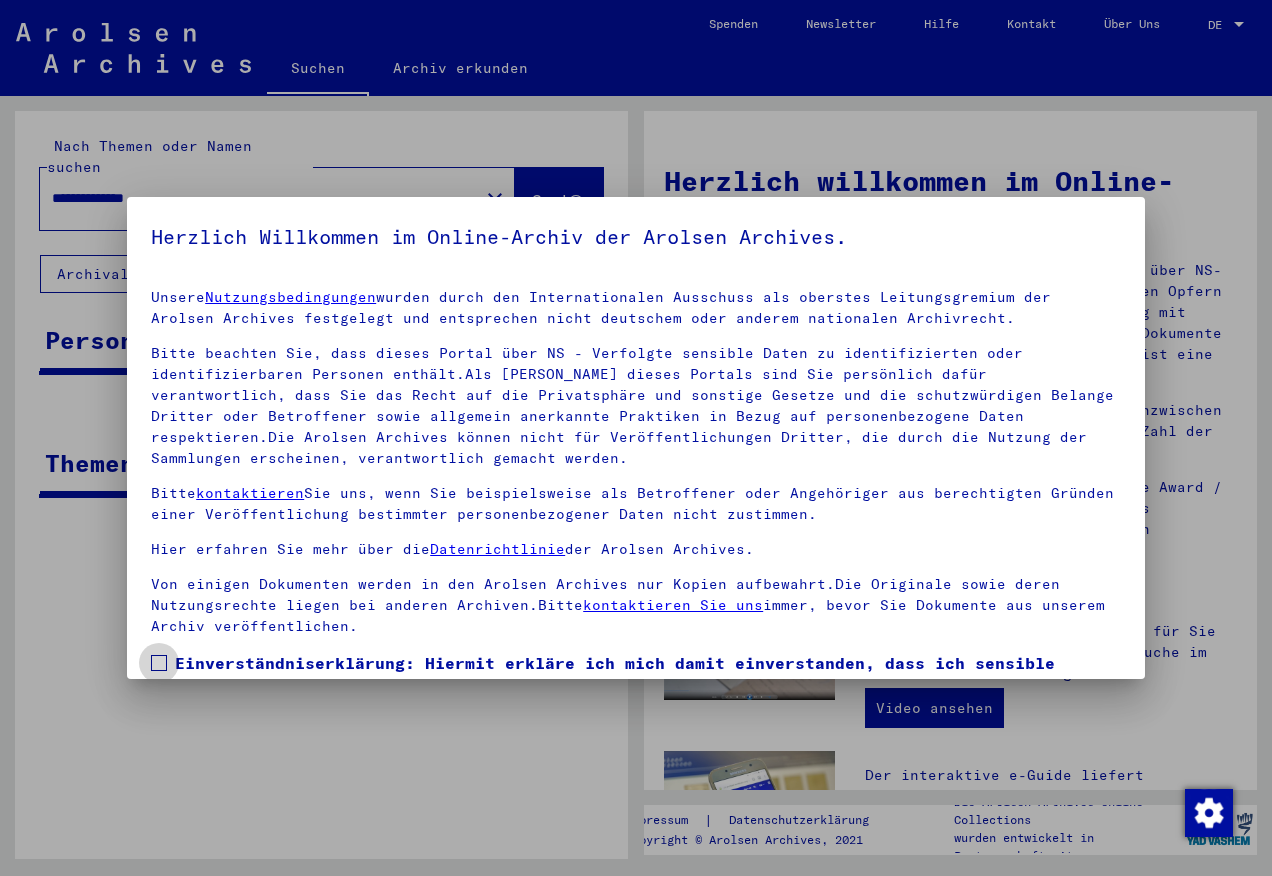click at bounding box center (159, 663) 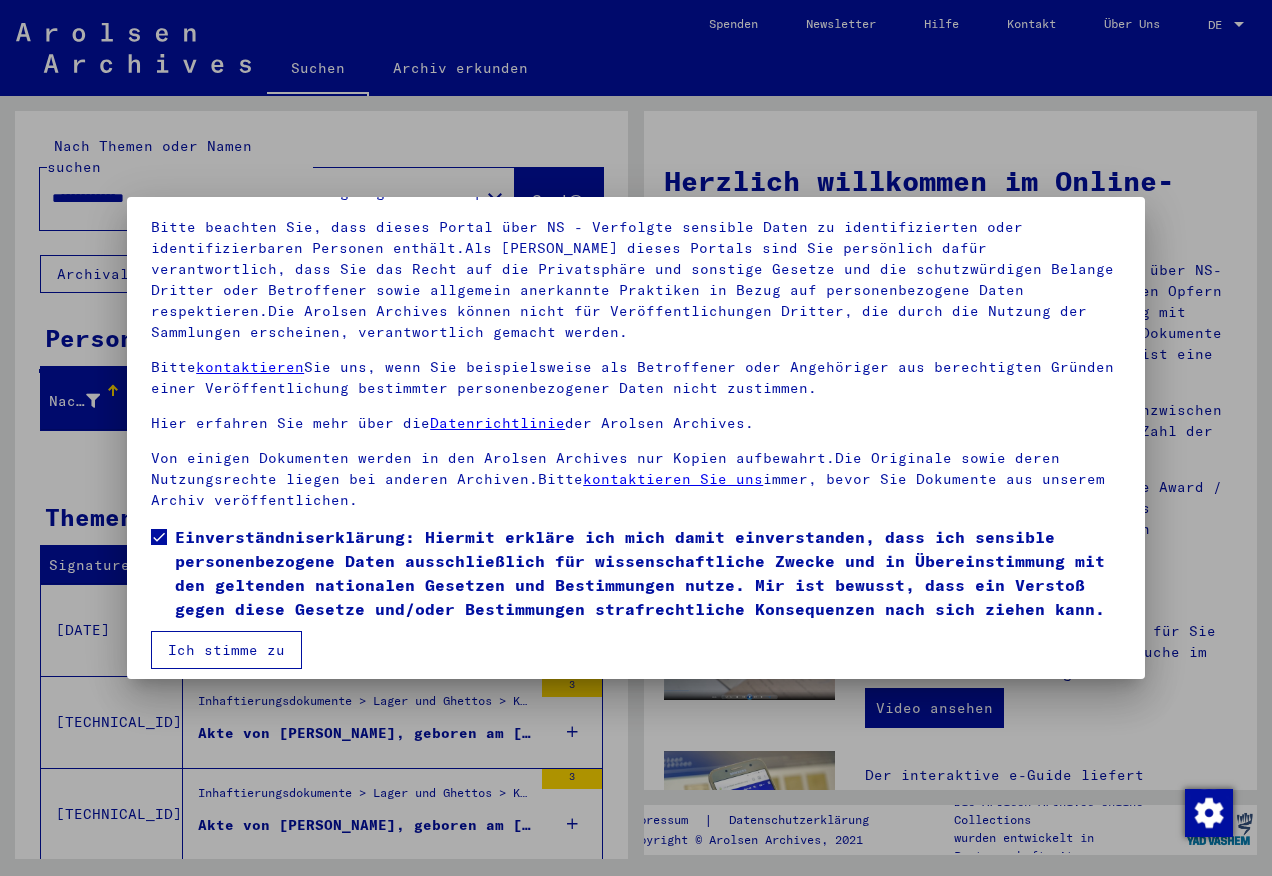 scroll, scrollTop: 140, scrollLeft: 0, axis: vertical 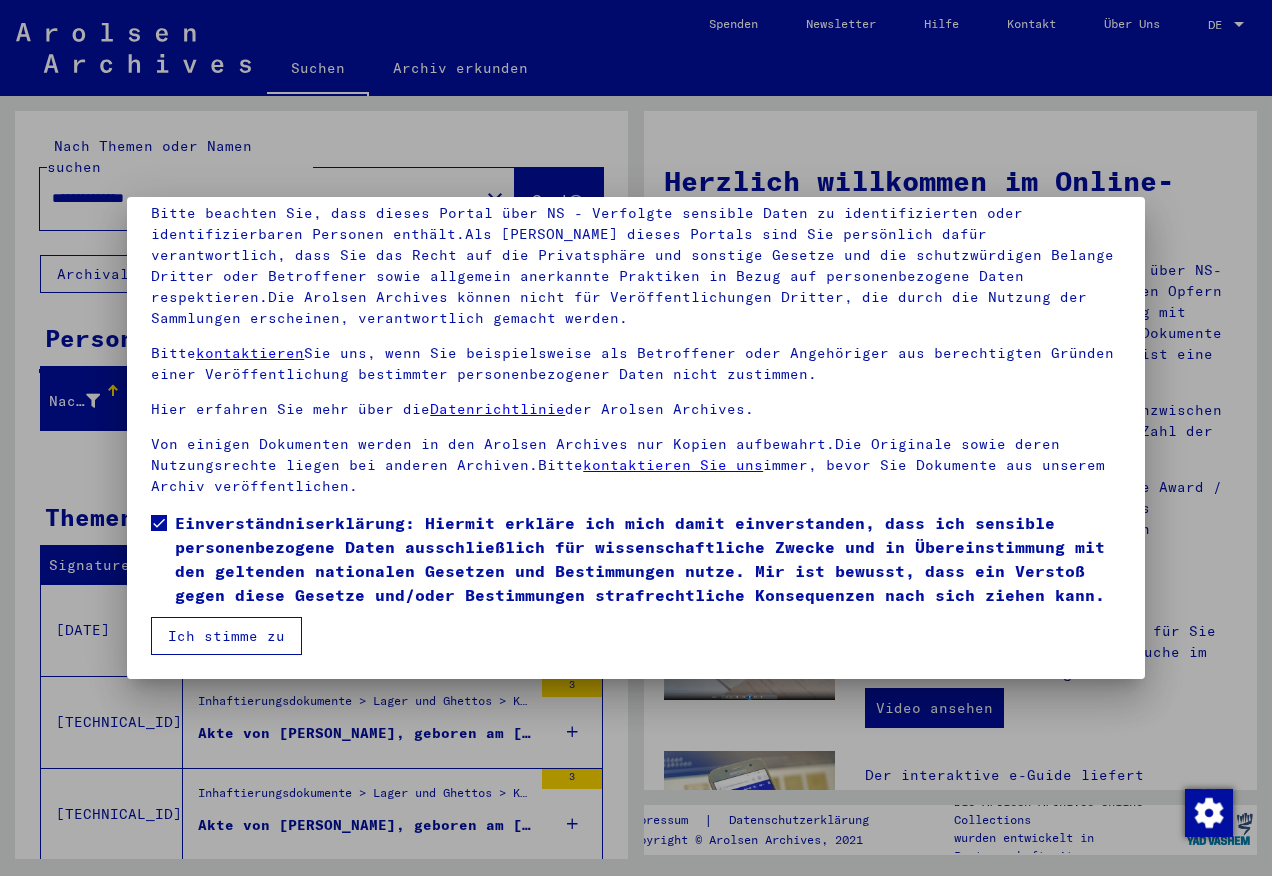 click on "Ich stimme zu" at bounding box center [226, 636] 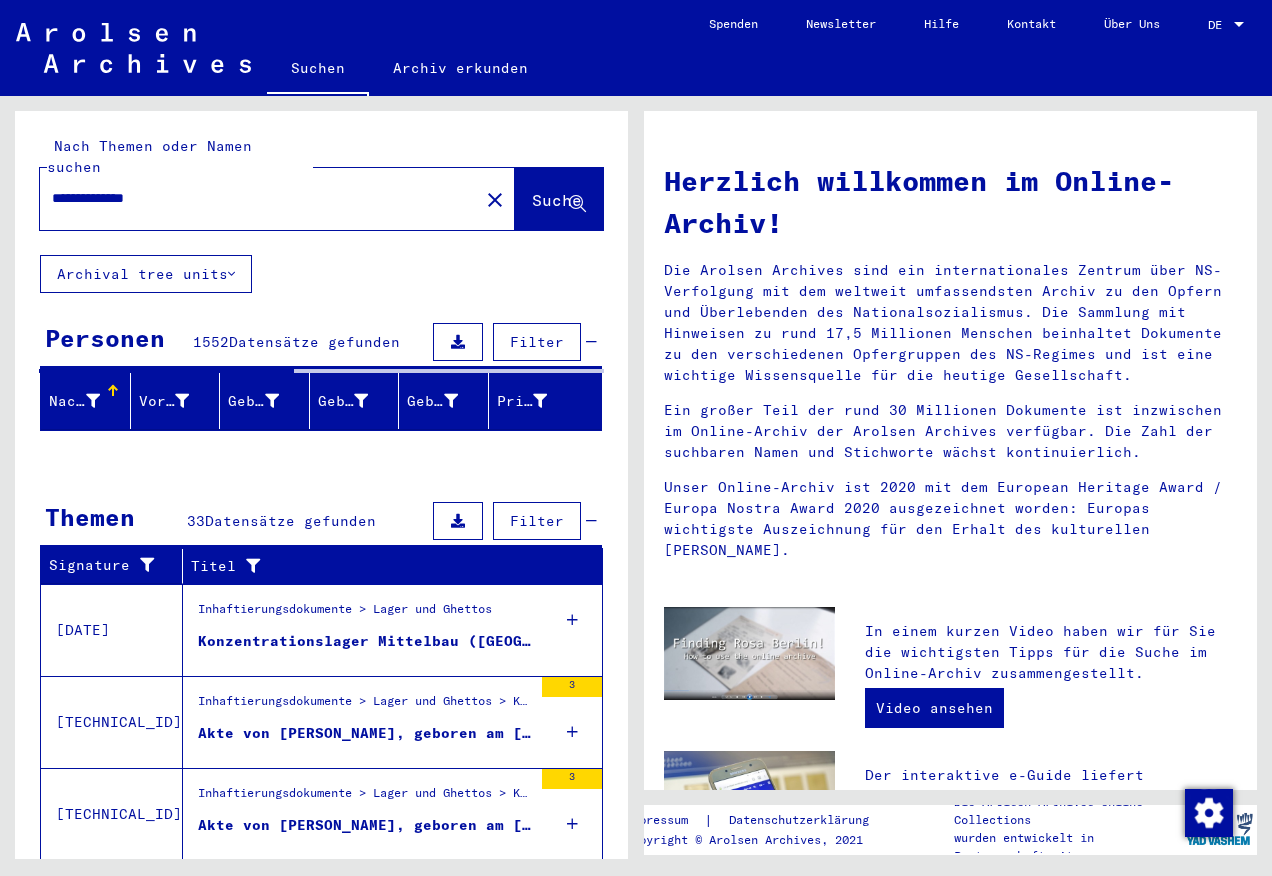 click on "**********" at bounding box center [253, 198] 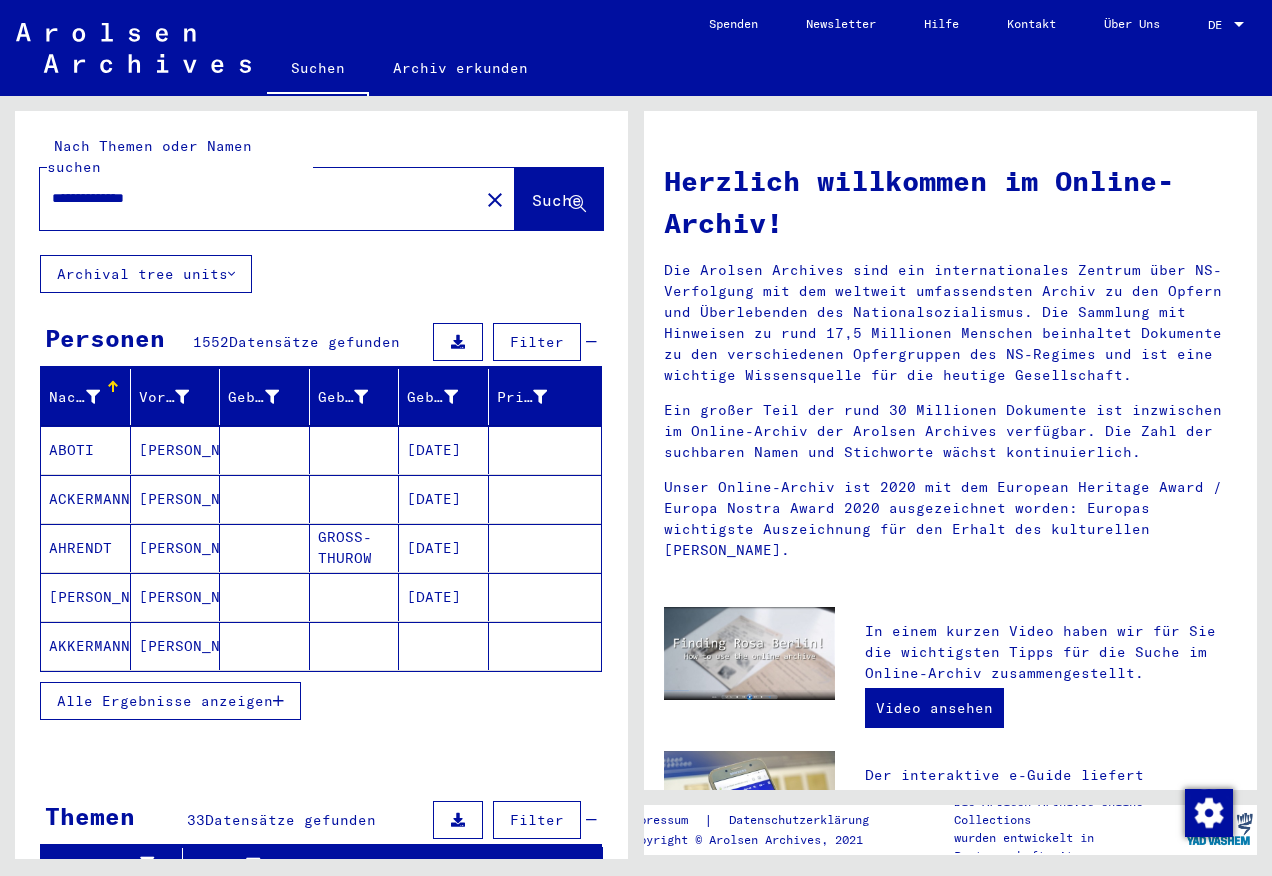 drag, startPoint x: 51, startPoint y: 178, endPoint x: 209, endPoint y: 184, distance: 158.11388 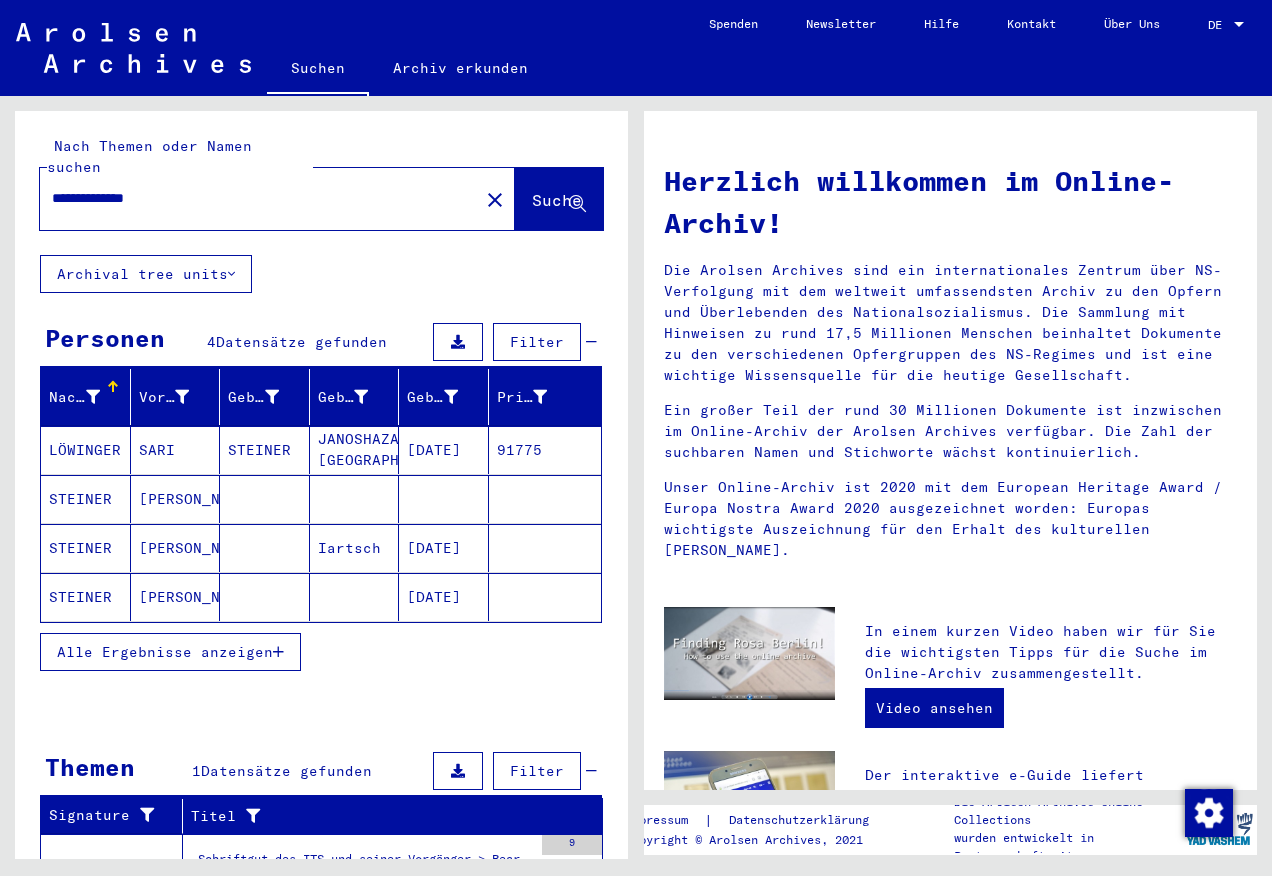 click on "[PERSON_NAME]" at bounding box center (176, 548) 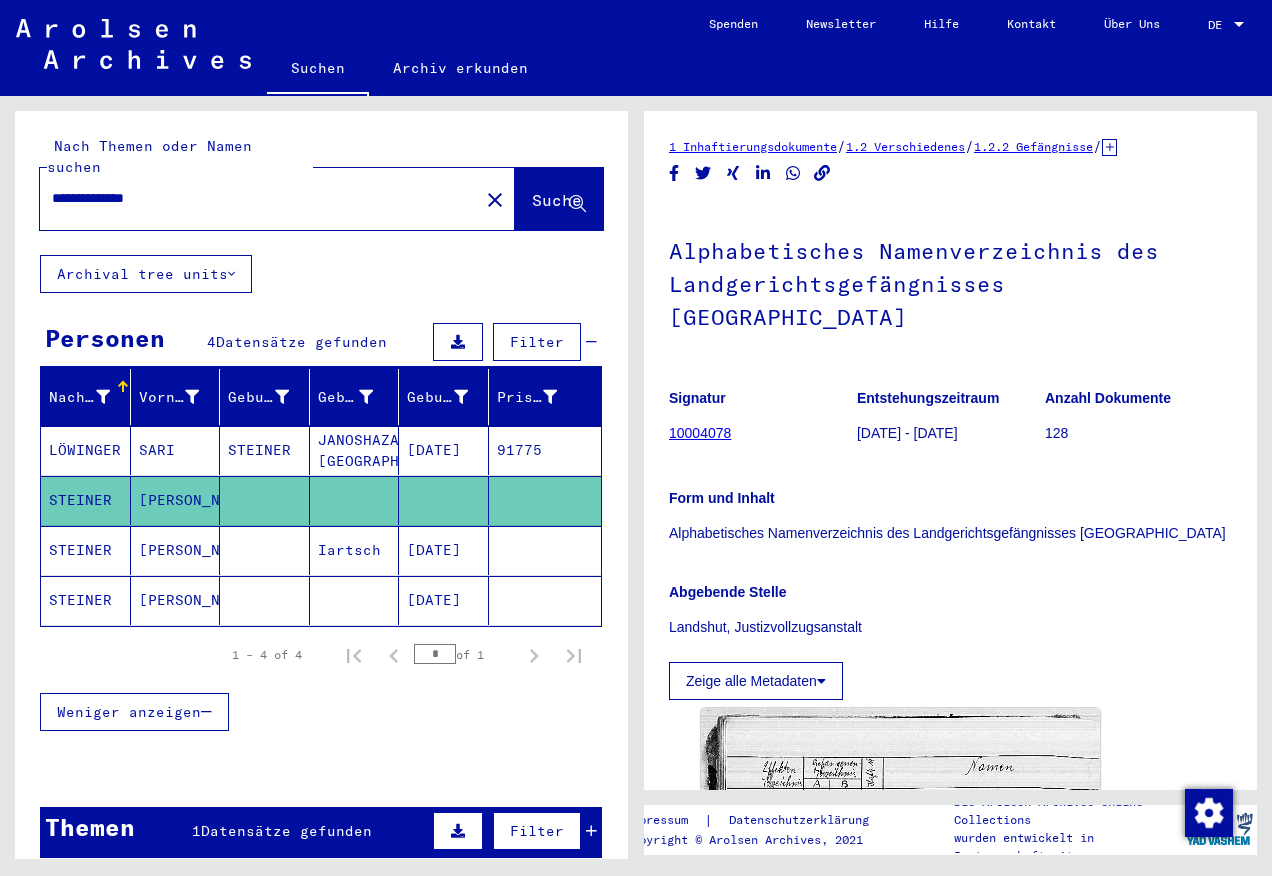 scroll, scrollTop: 0, scrollLeft: 0, axis: both 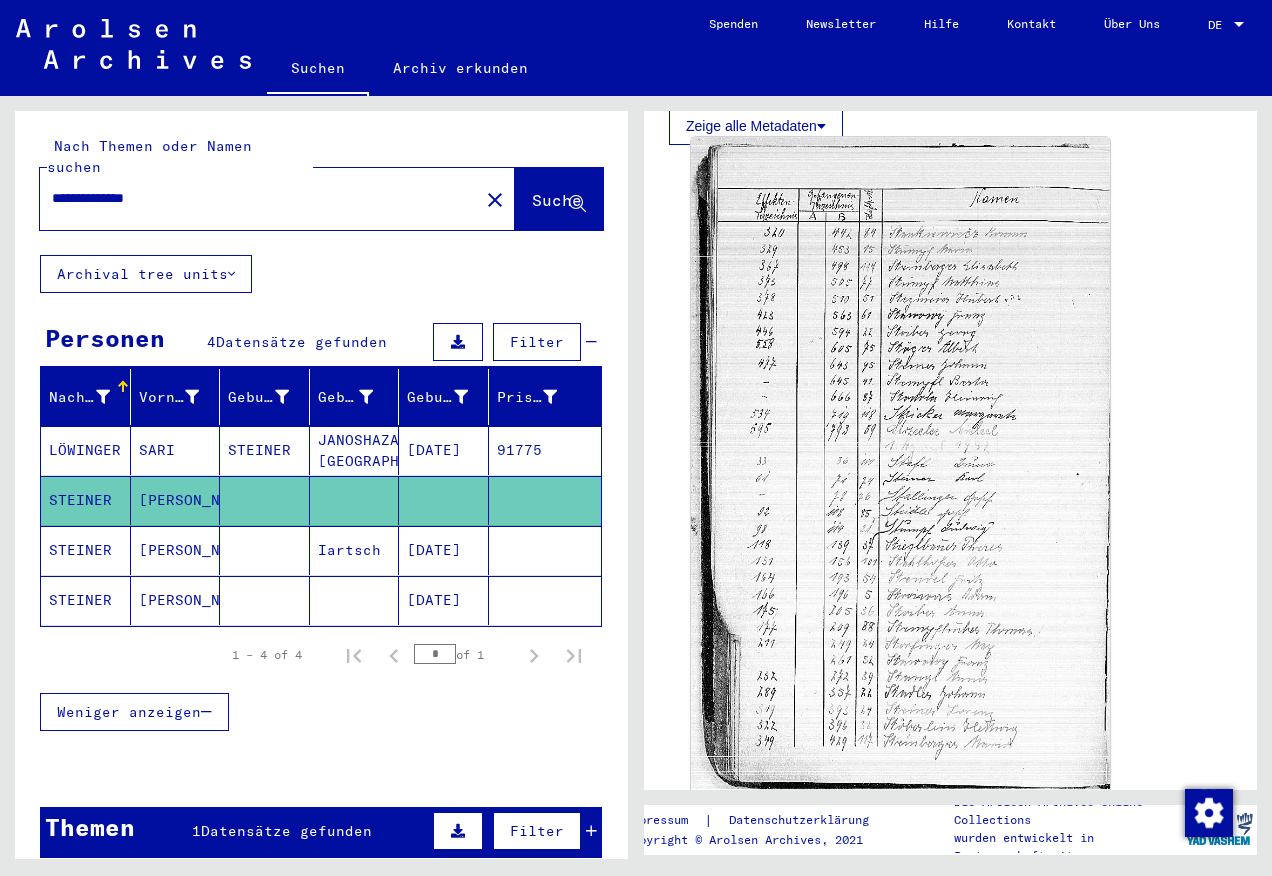 click 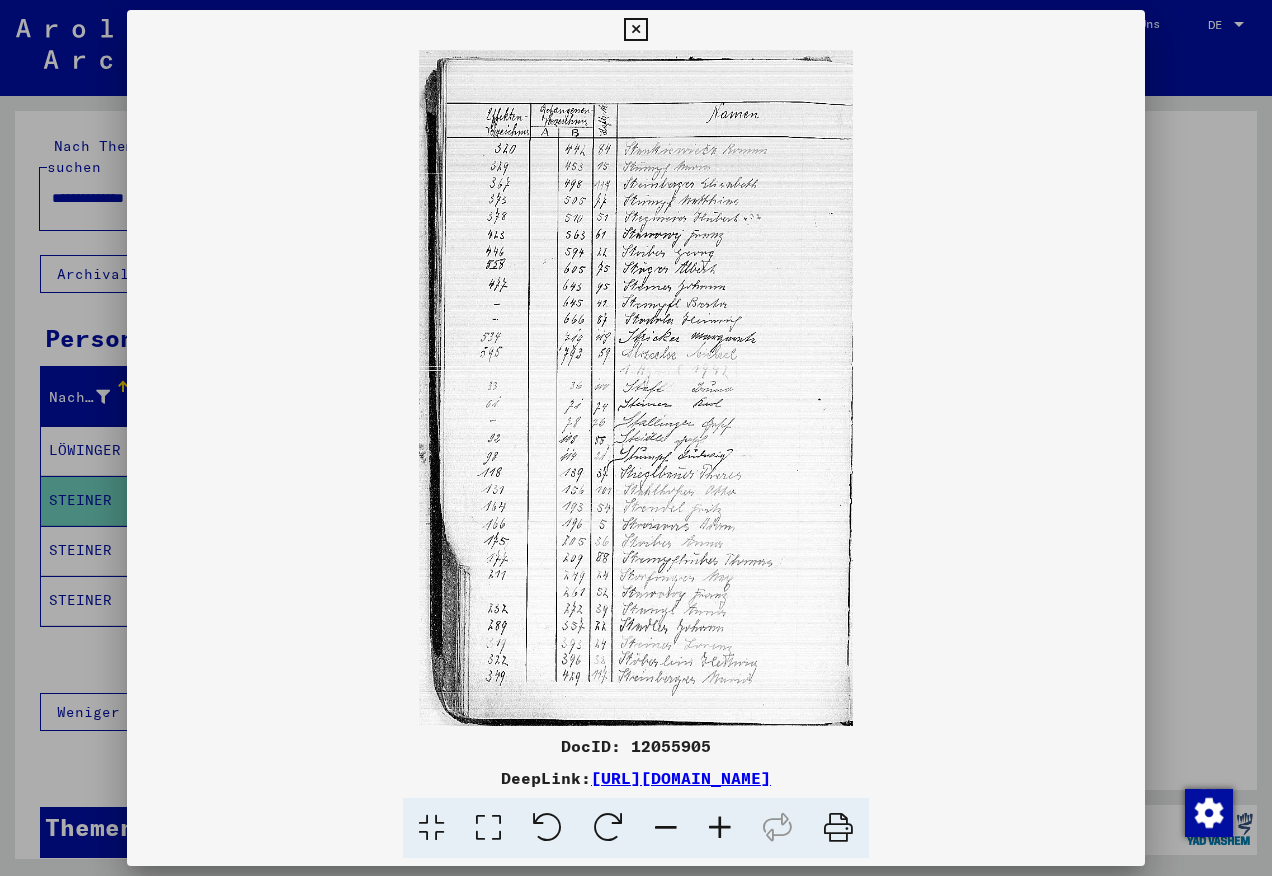 click at bounding box center (635, 30) 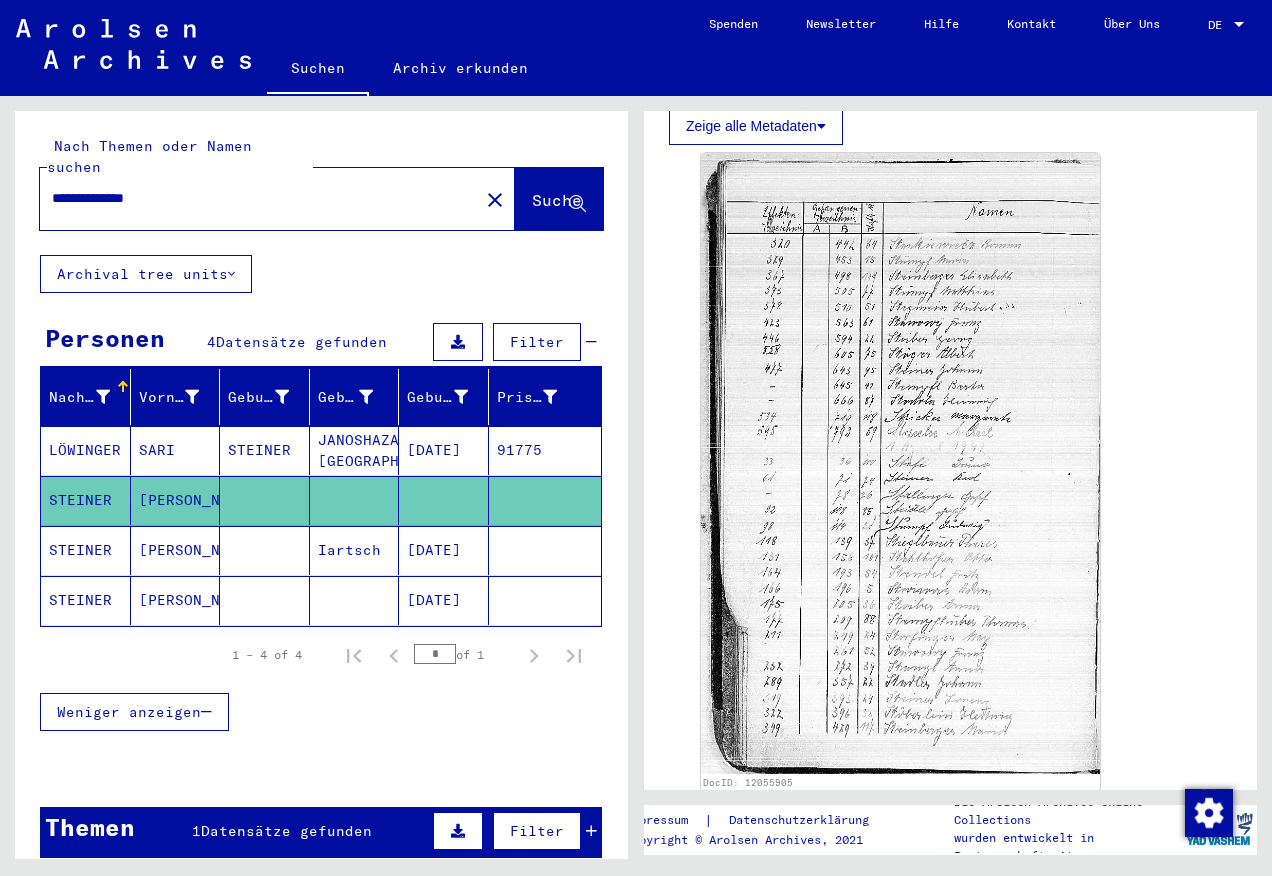 click on "[PERSON_NAME]" at bounding box center [176, 600] 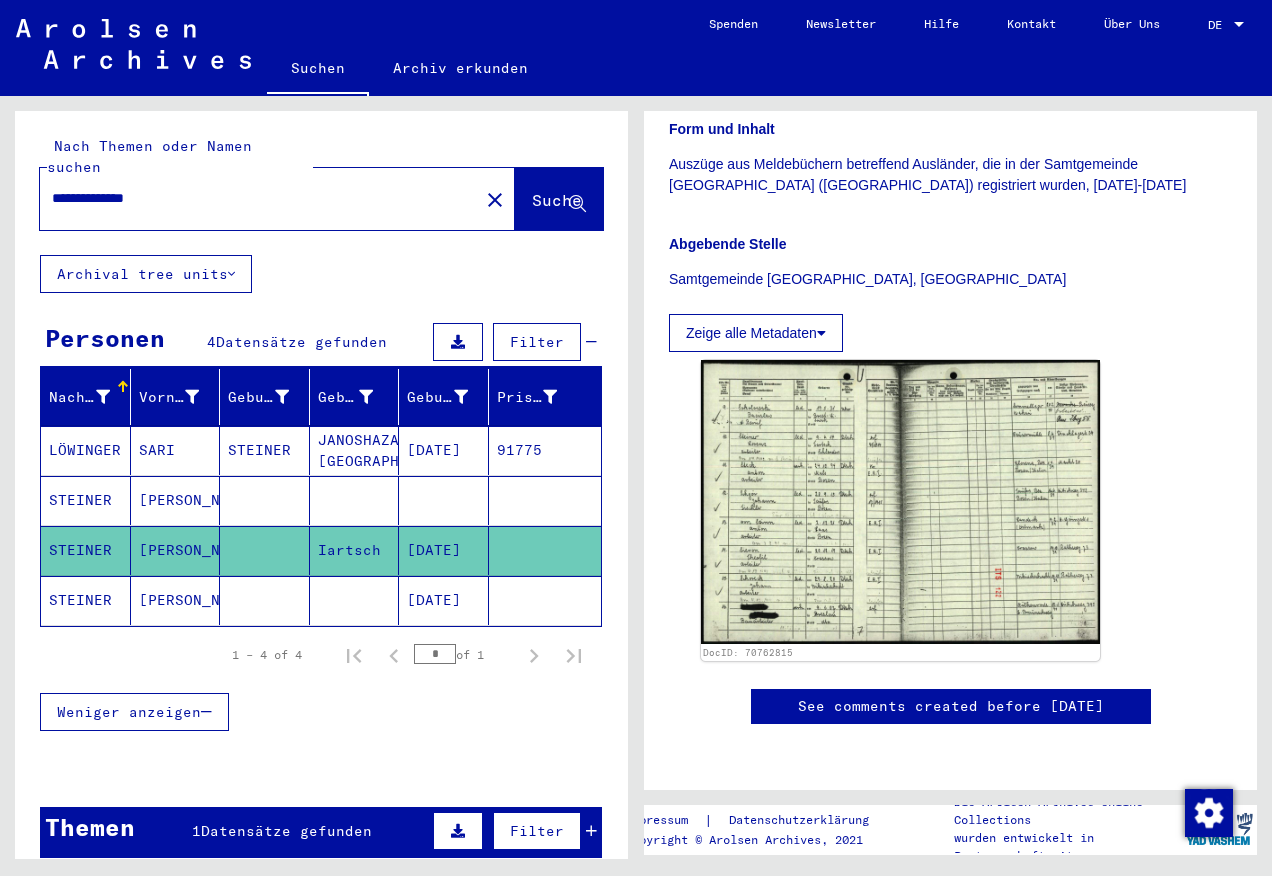 scroll, scrollTop: 500, scrollLeft: 0, axis: vertical 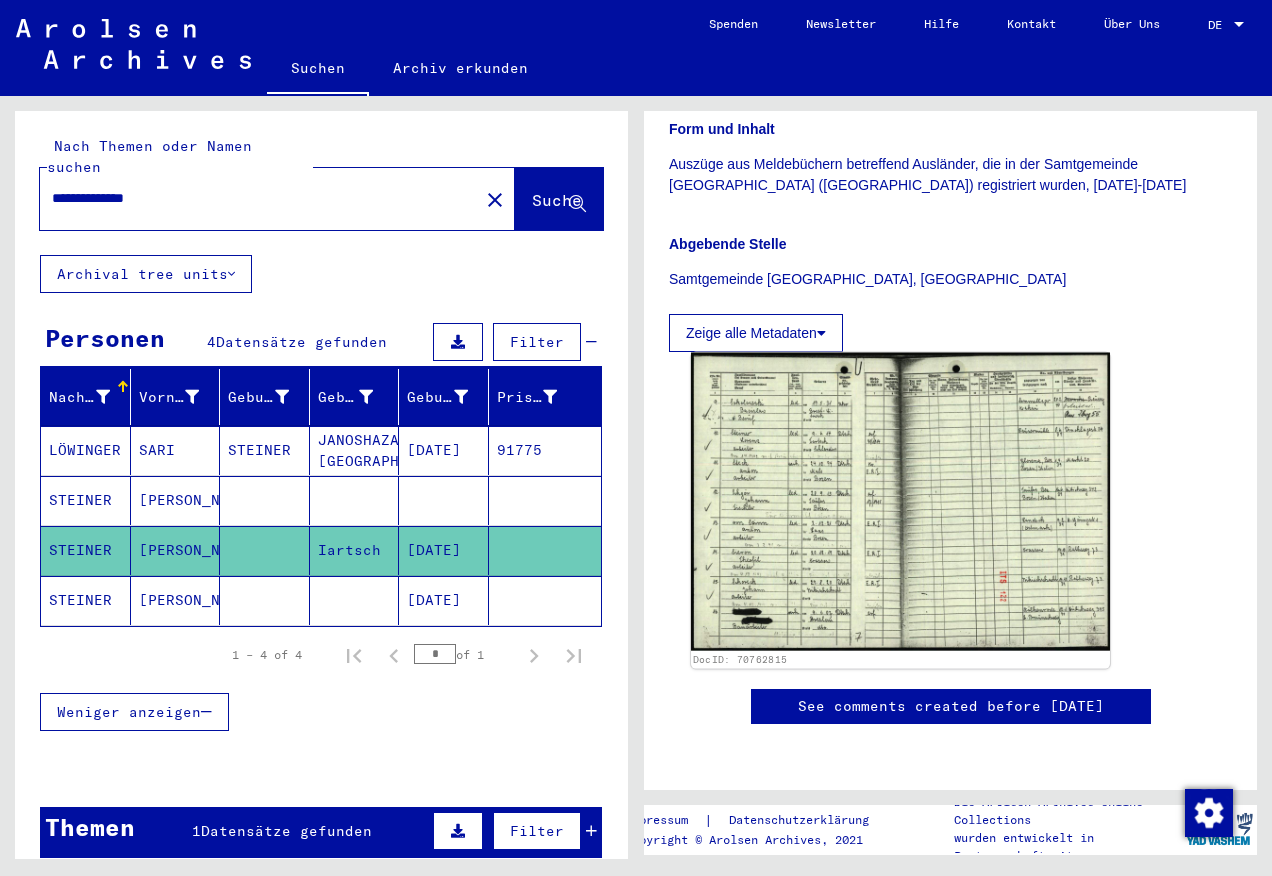 click 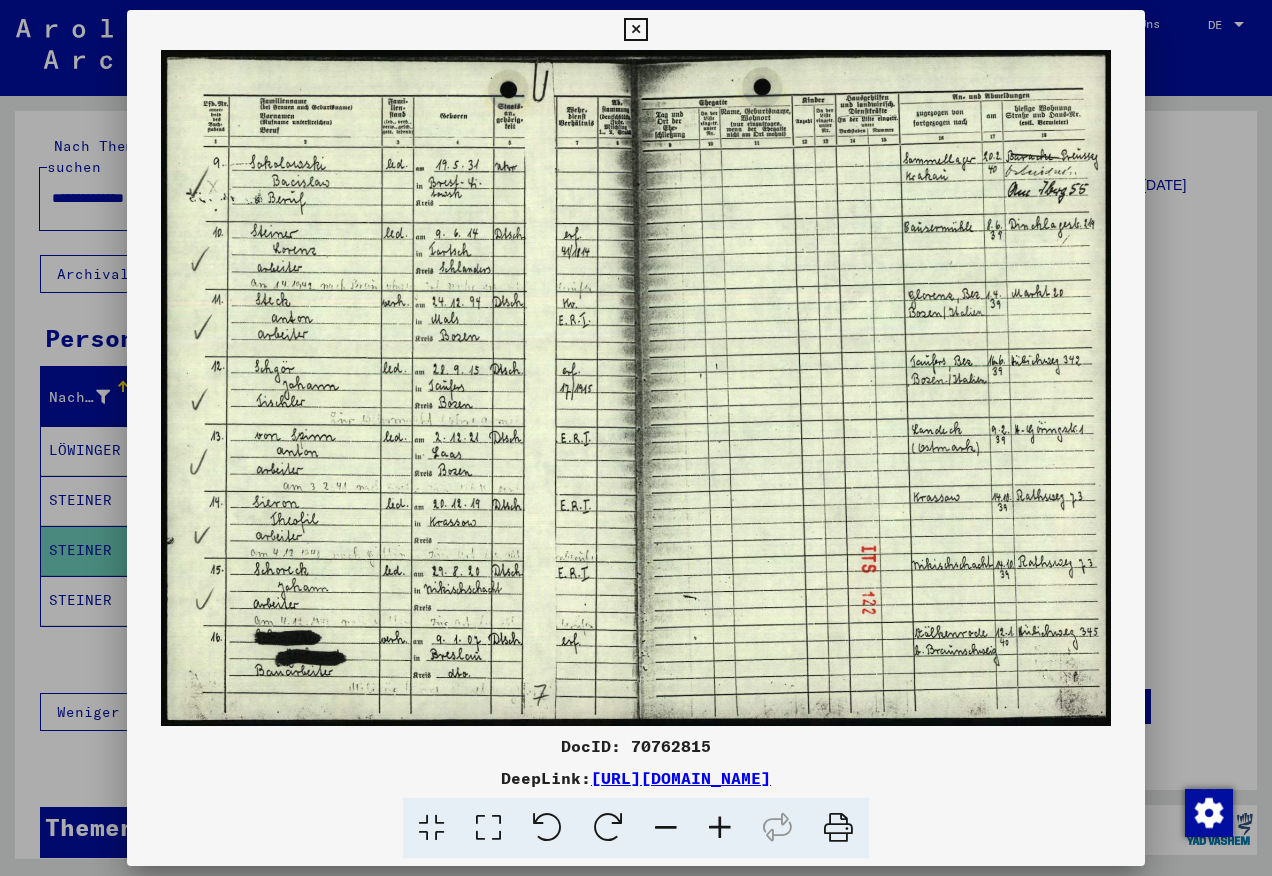click at bounding box center (635, 30) 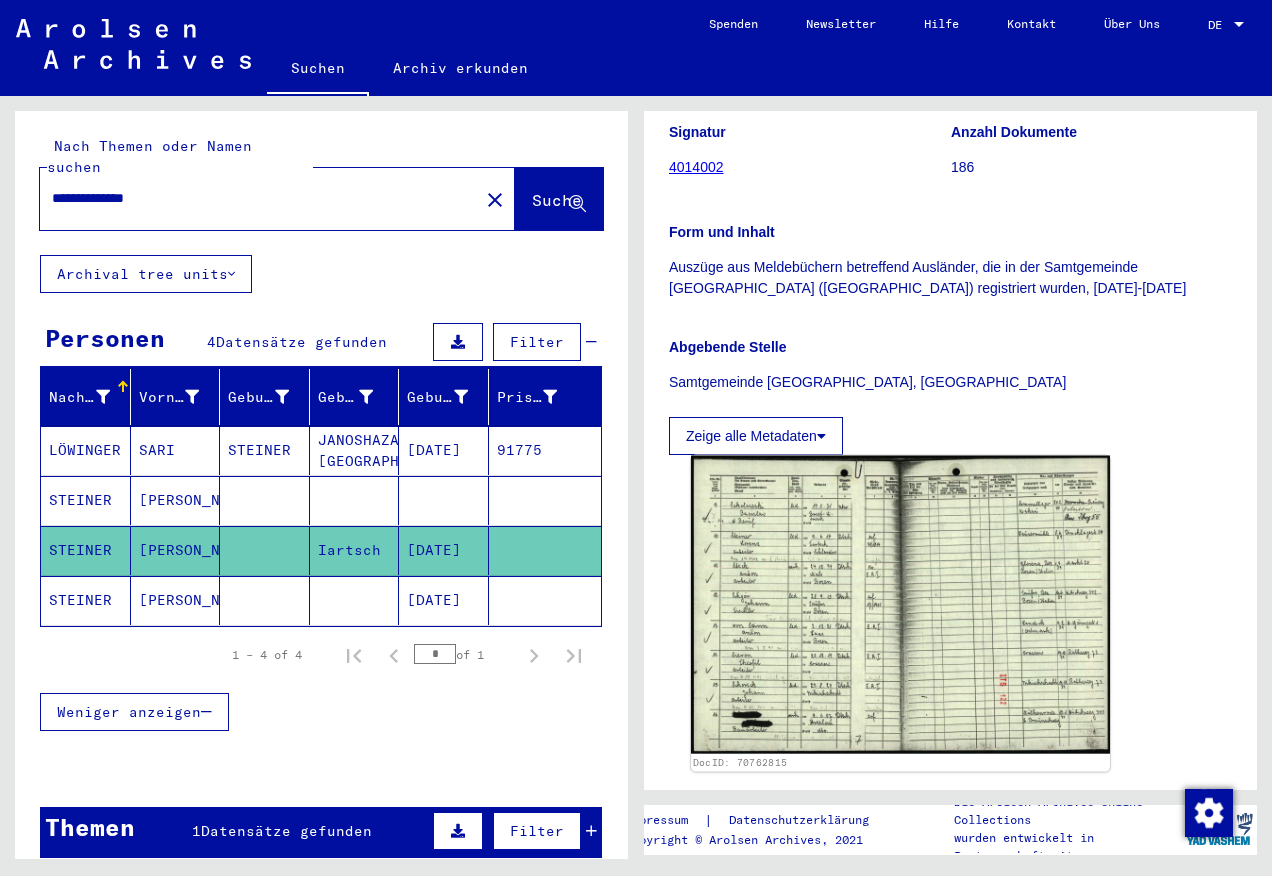 scroll, scrollTop: 300, scrollLeft: 0, axis: vertical 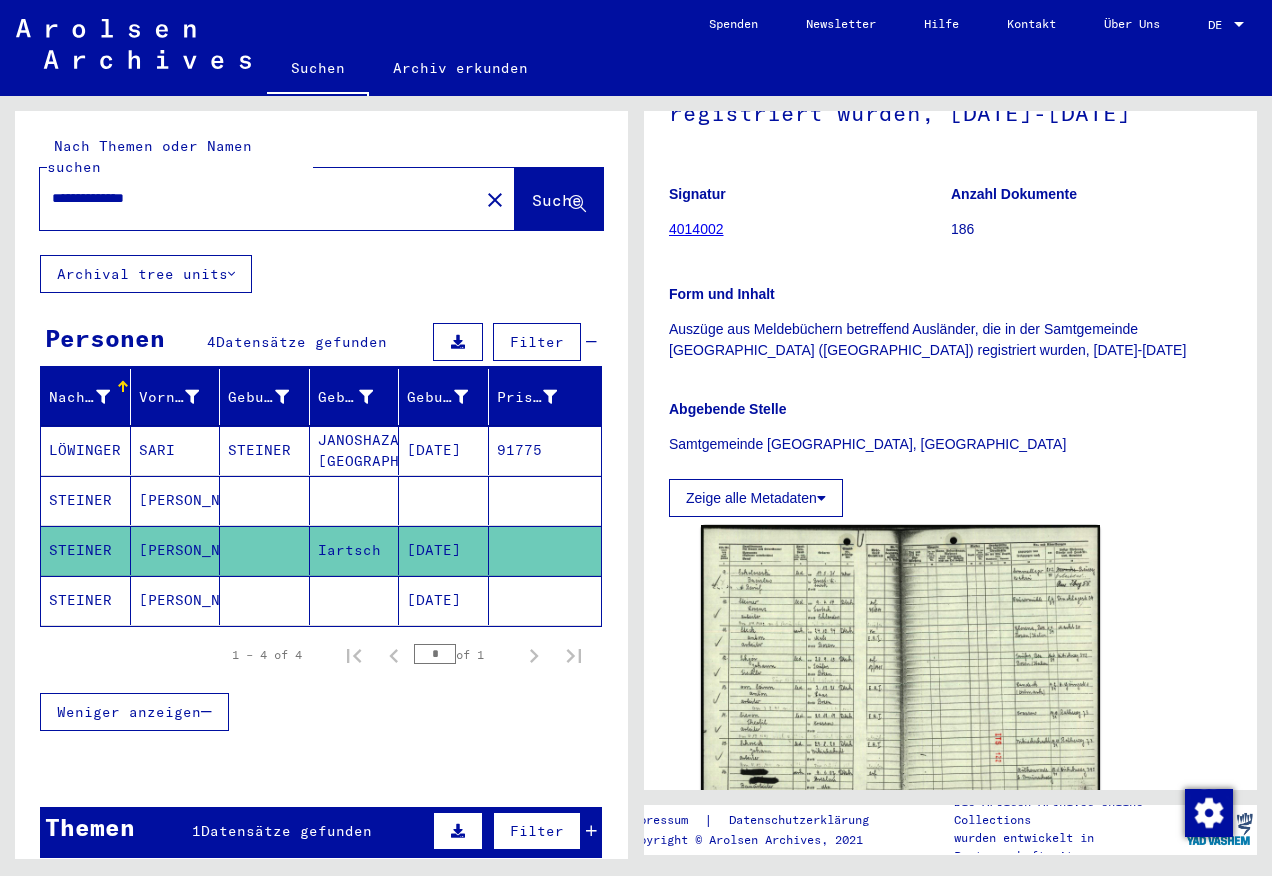 click 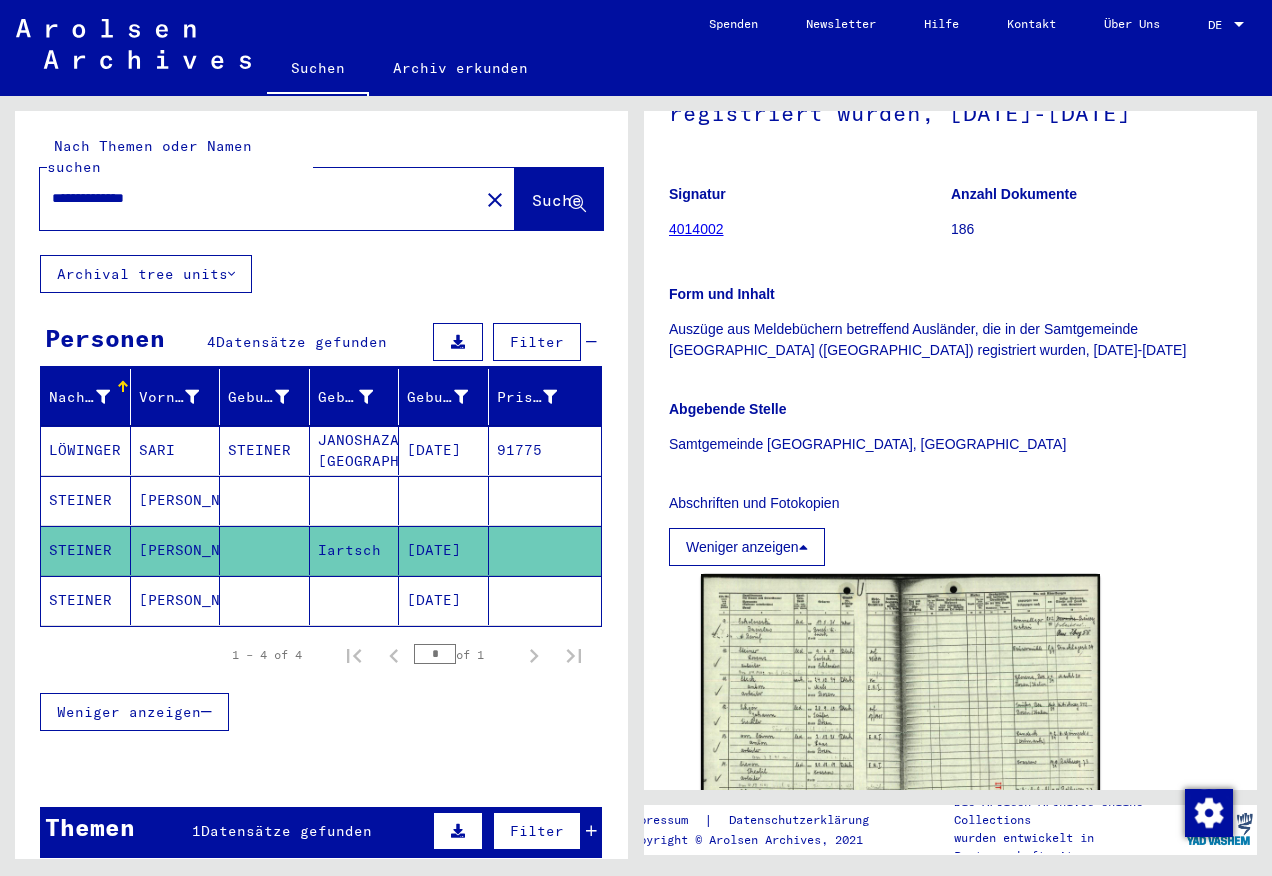 click on "Abschriften und Fotokopien" at bounding box center (950, 491) 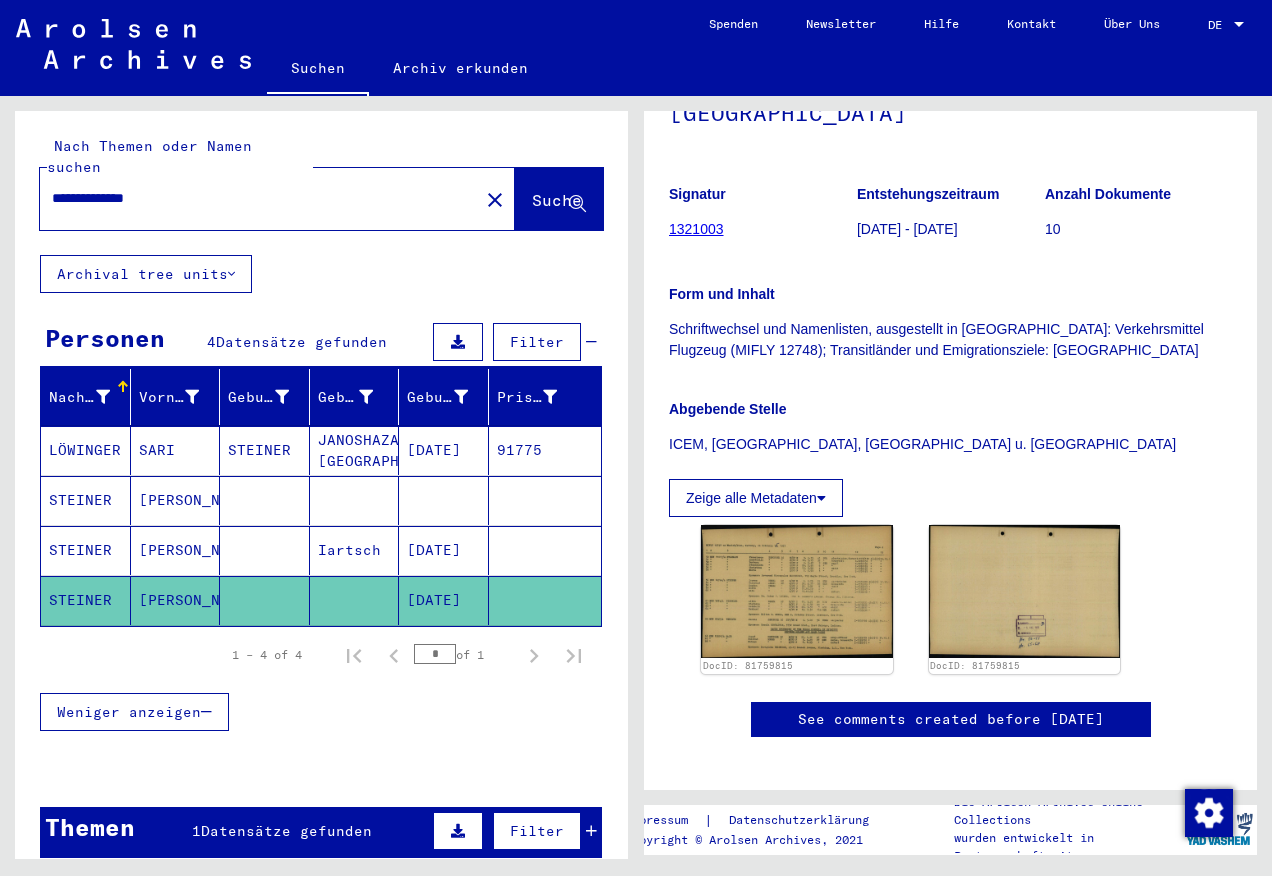 scroll, scrollTop: 300, scrollLeft: 0, axis: vertical 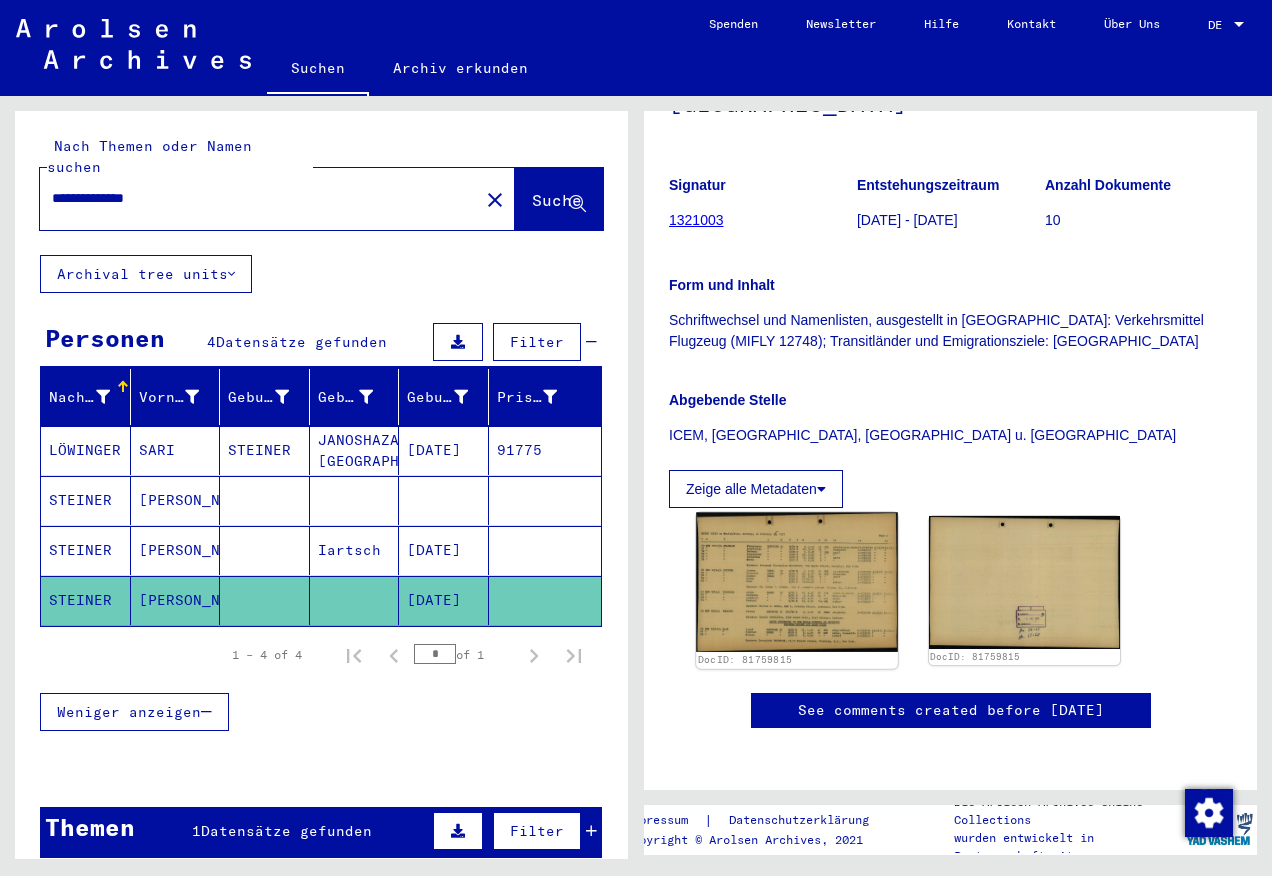 click 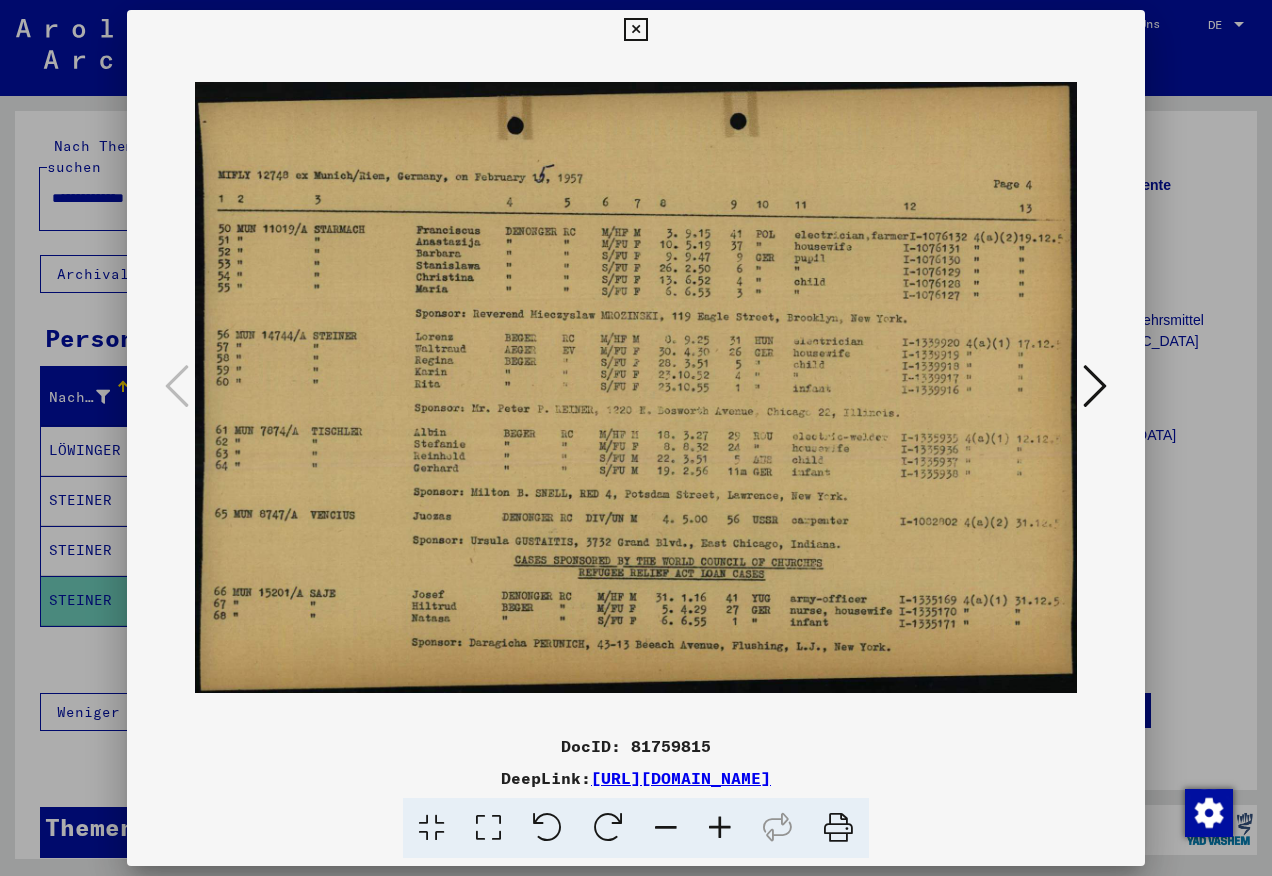 click at bounding box center [636, 388] 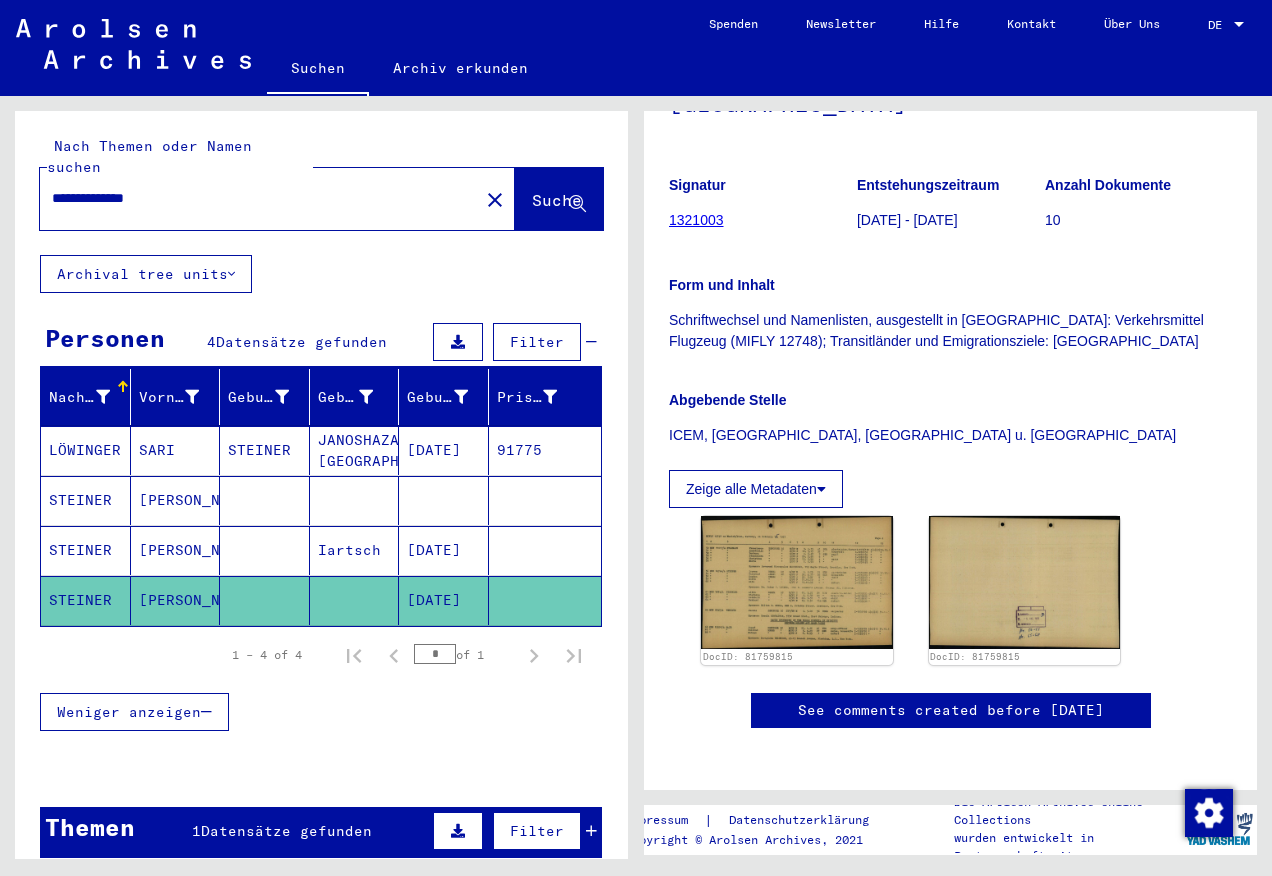 click on "[PERSON_NAME]" at bounding box center [176, 550] 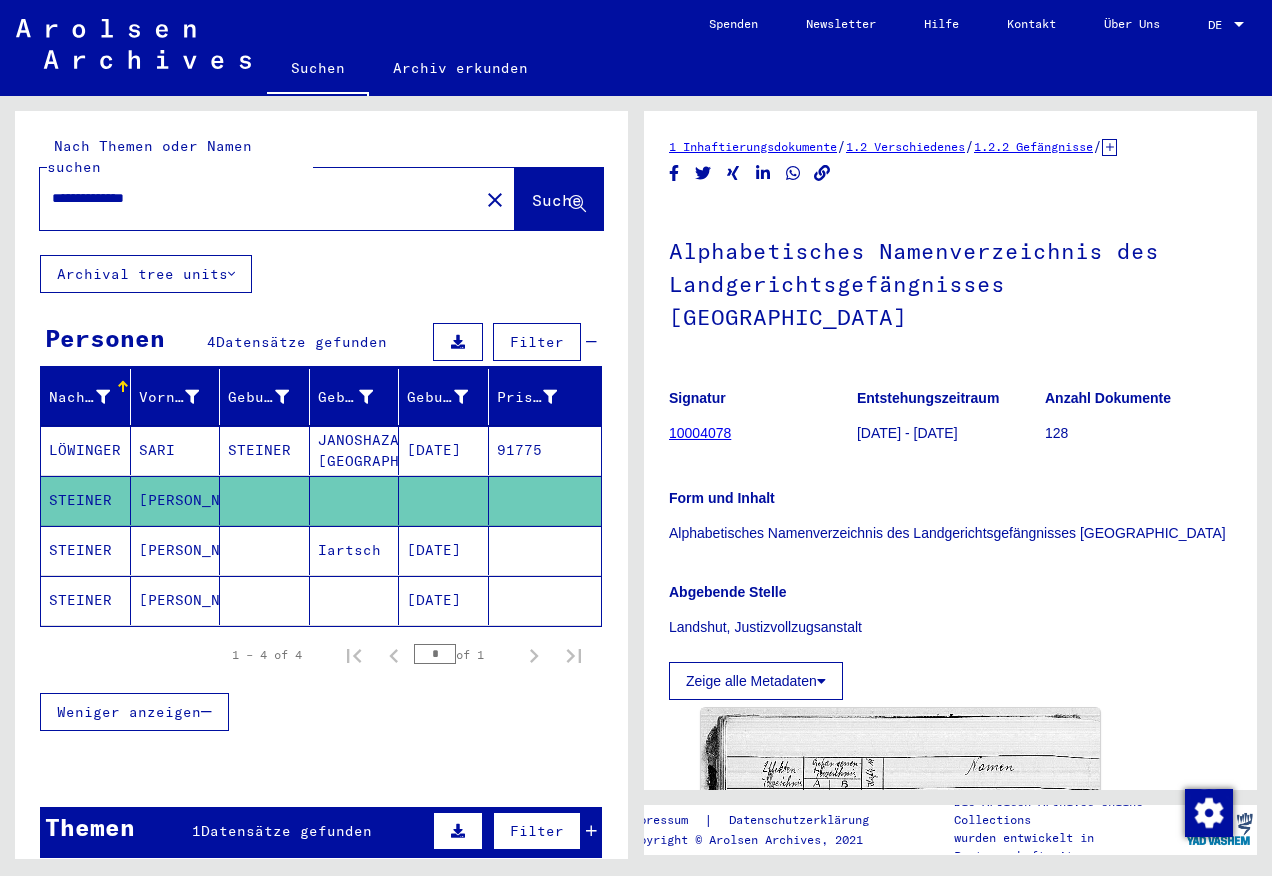 scroll, scrollTop: 0, scrollLeft: 0, axis: both 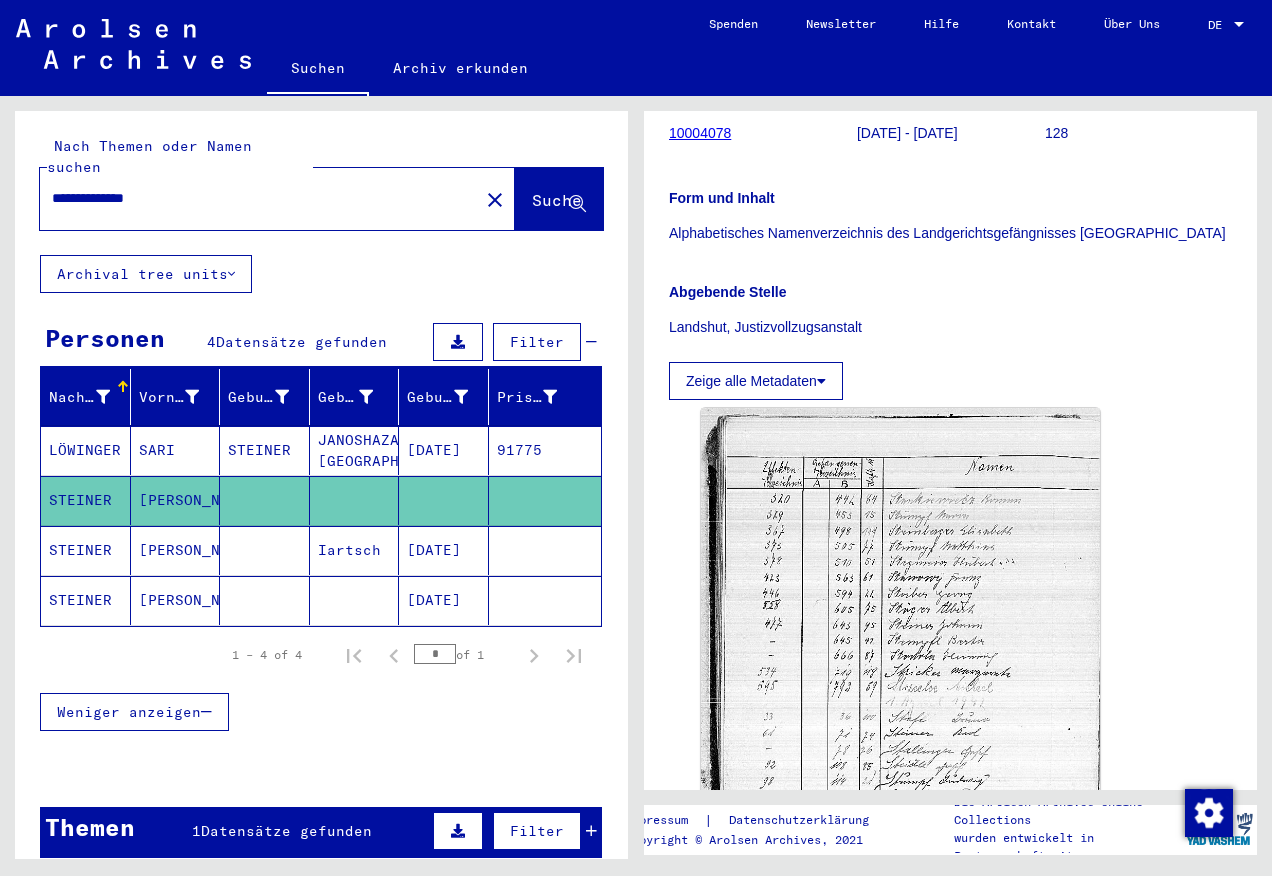 click on "Iartsch" at bounding box center [355, 600] 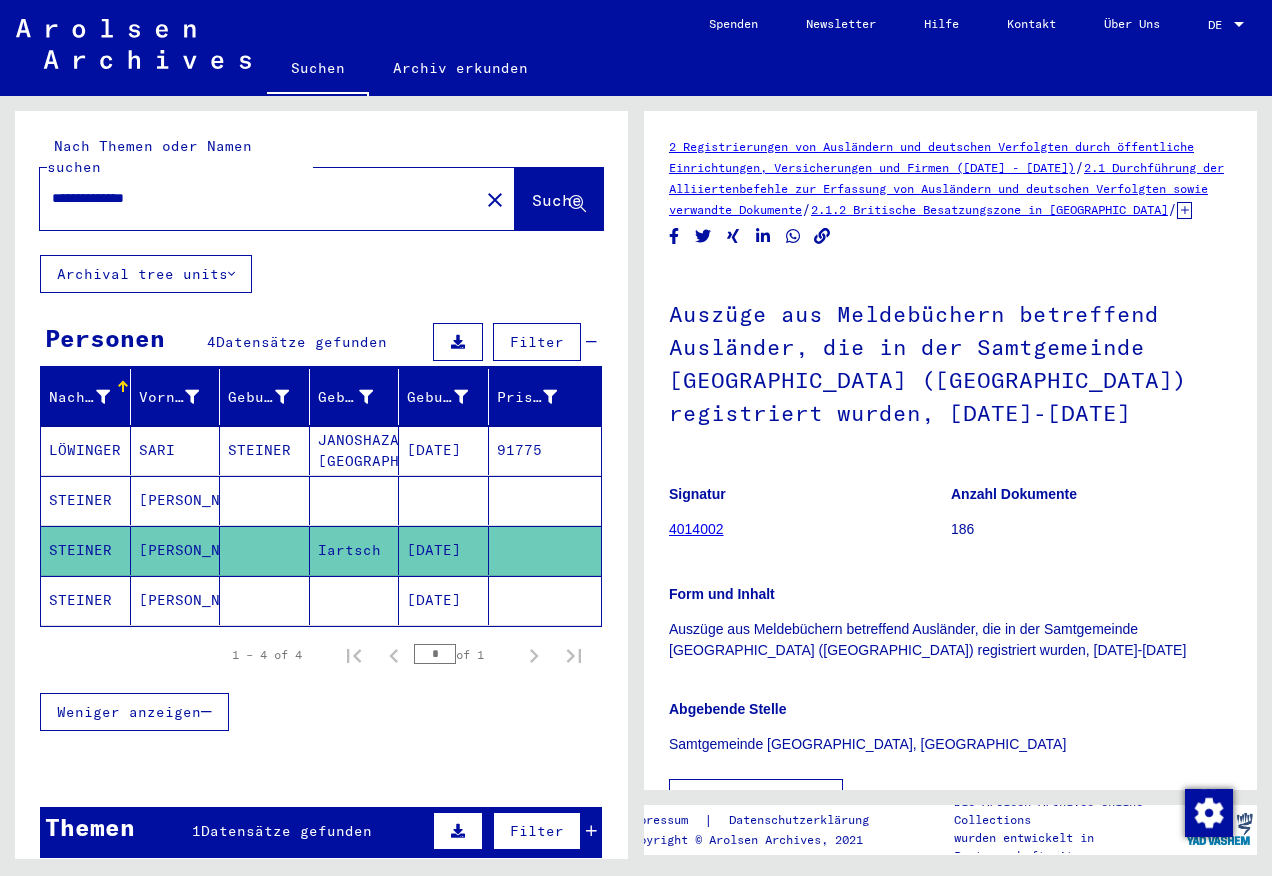 click on "[DATE]" 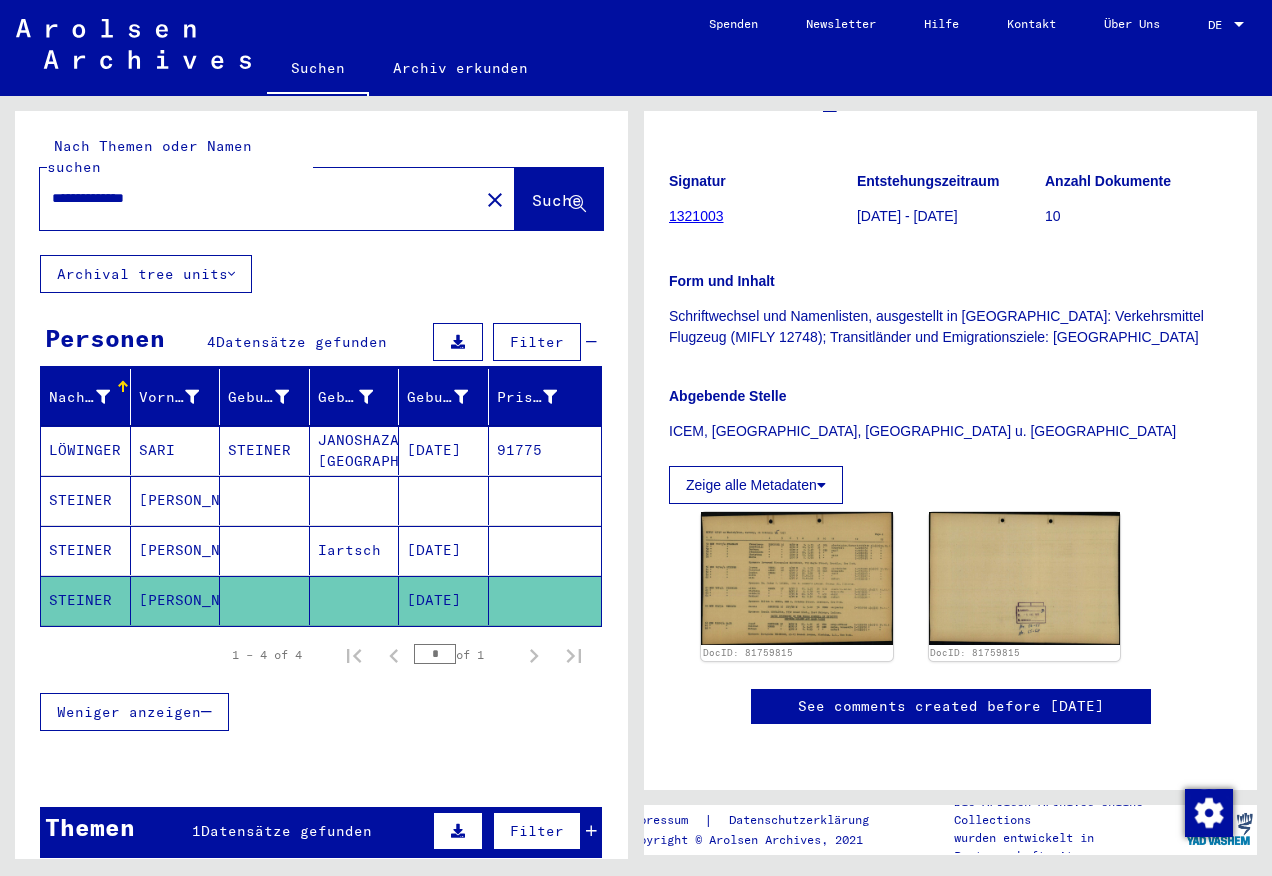 scroll, scrollTop: 500, scrollLeft: 0, axis: vertical 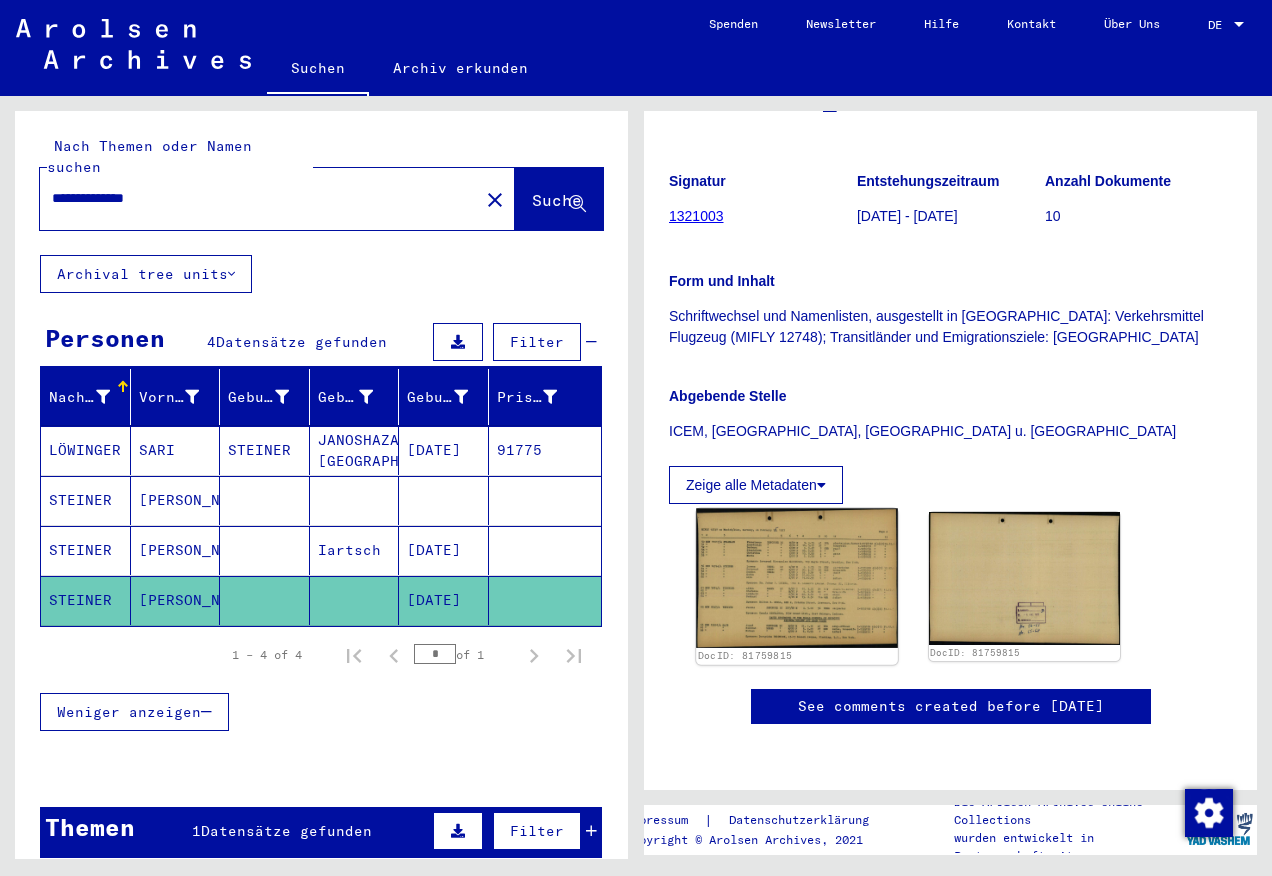 click 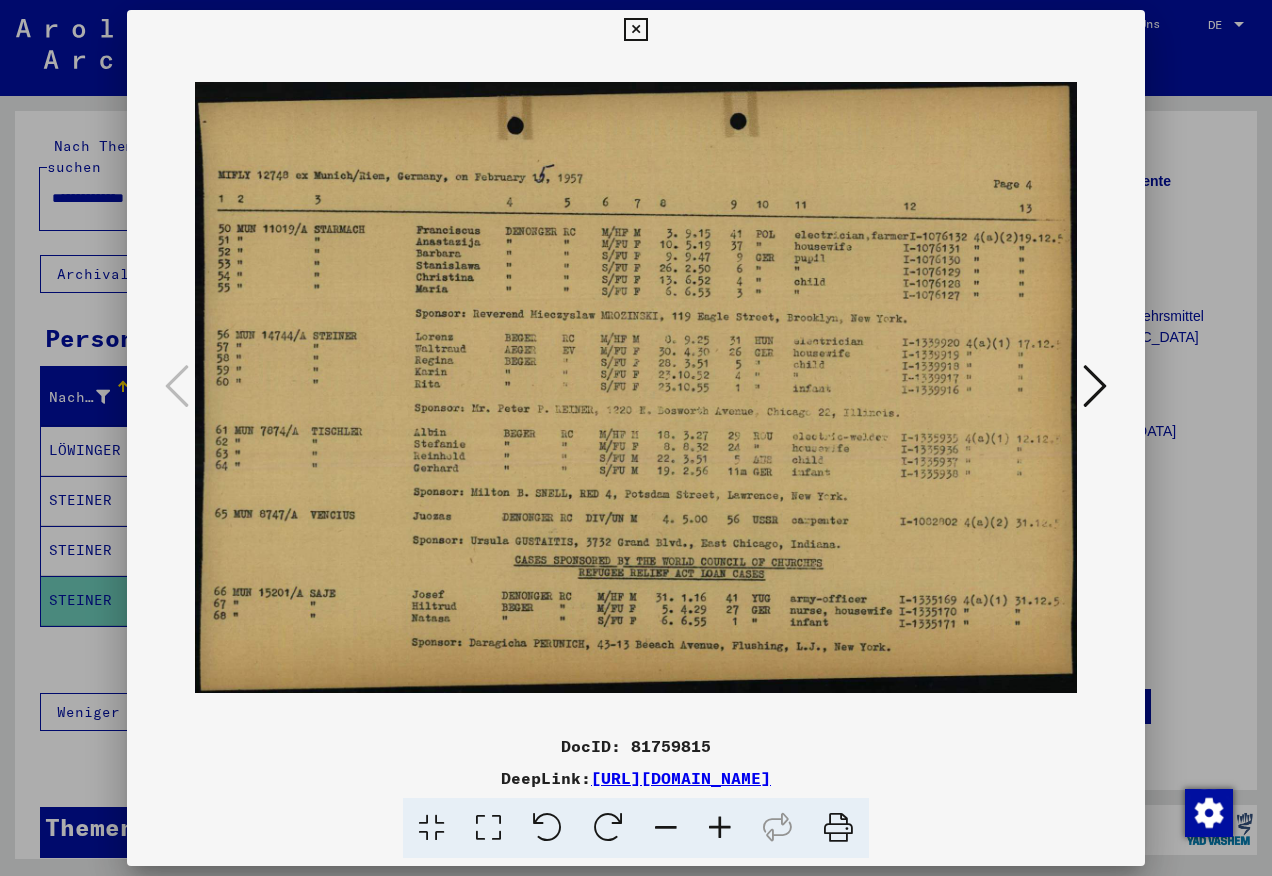 click at bounding box center (636, 388) 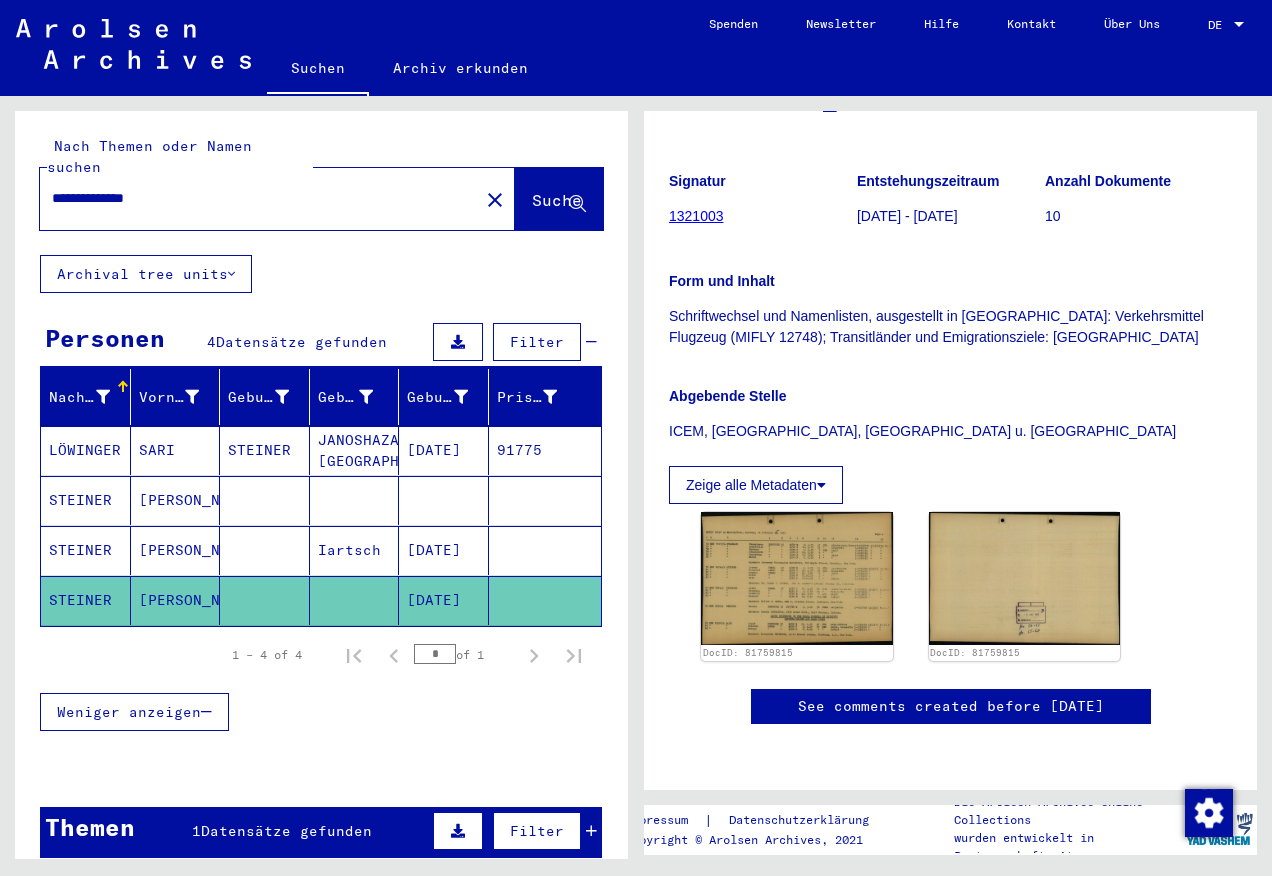 drag, startPoint x: 189, startPoint y: 175, endPoint x: 117, endPoint y: 179, distance: 72.11102 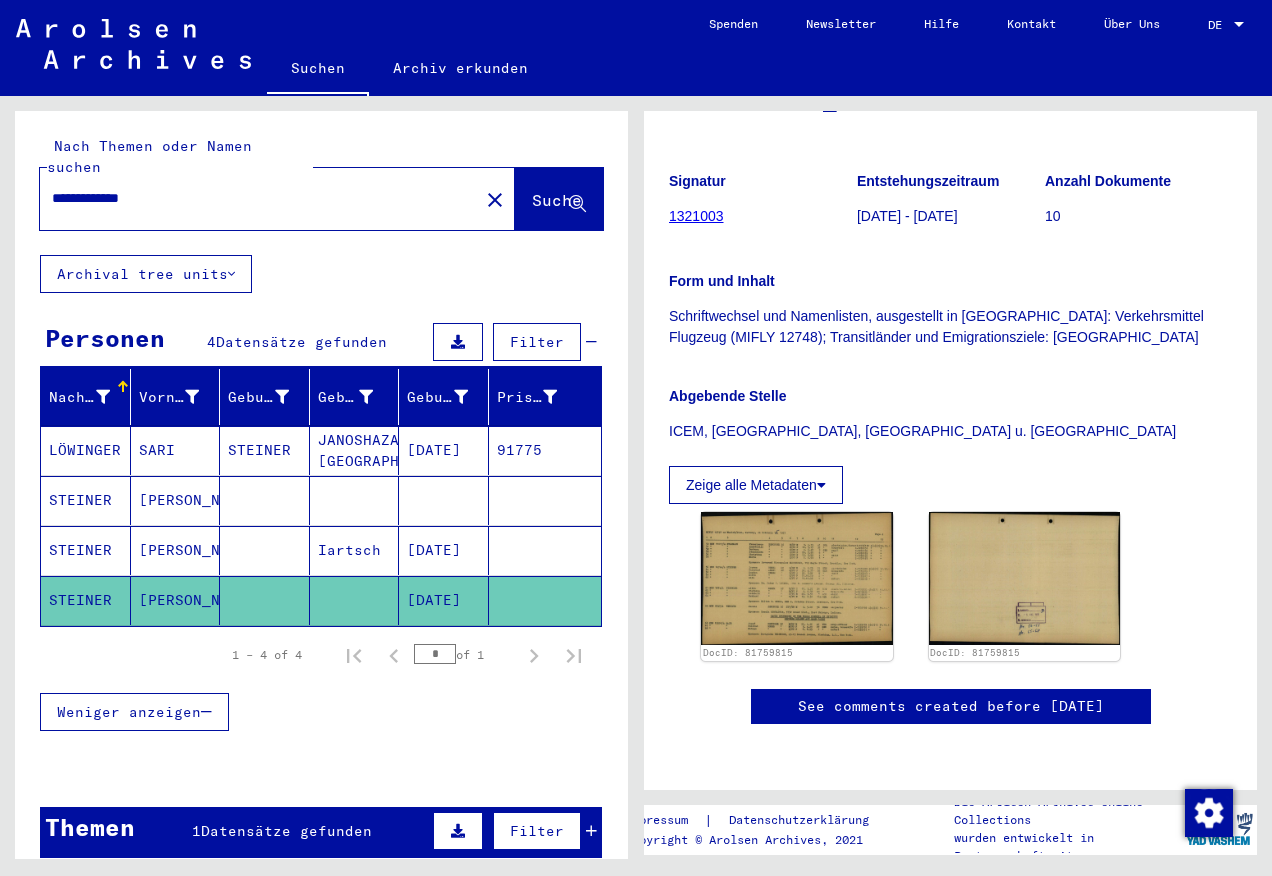 type on "**********" 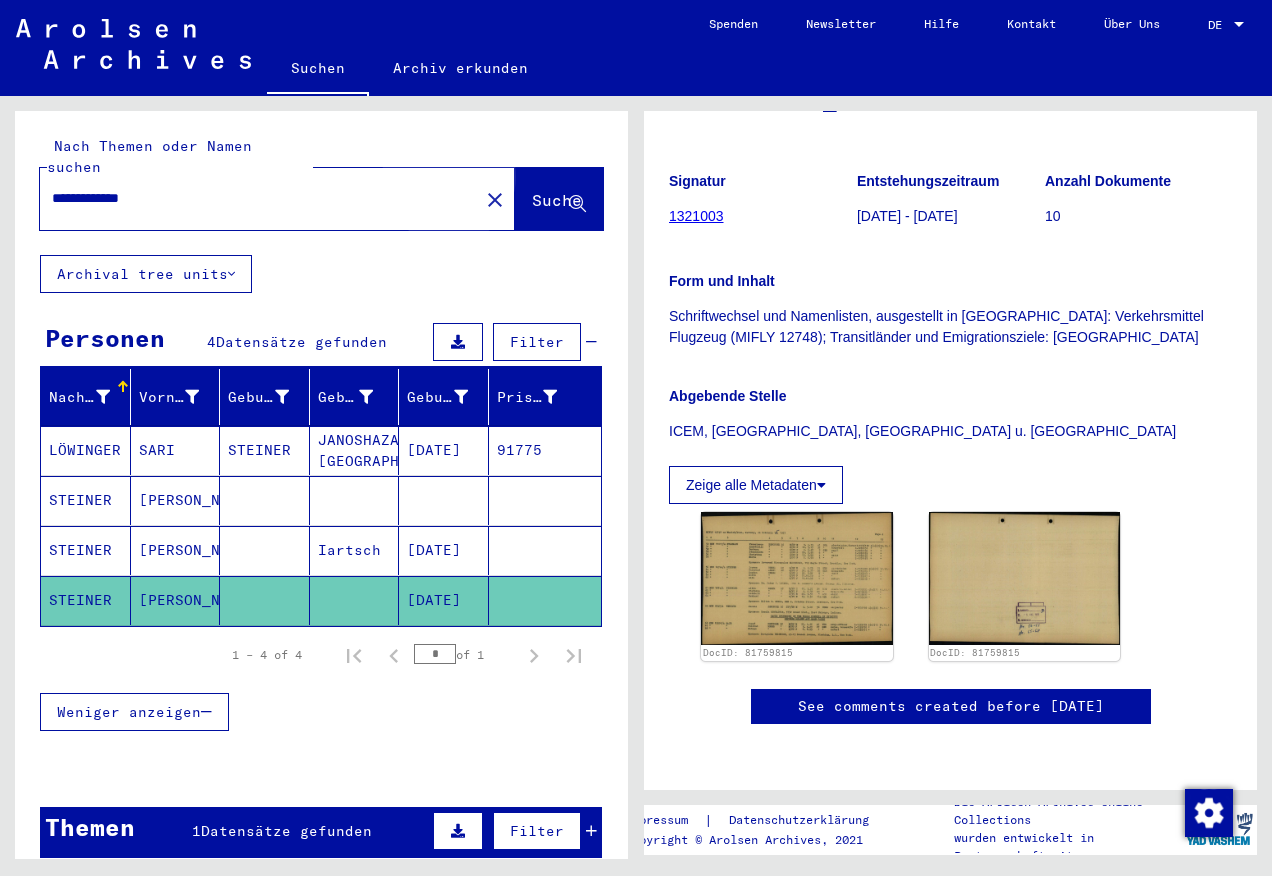click on "Suche" 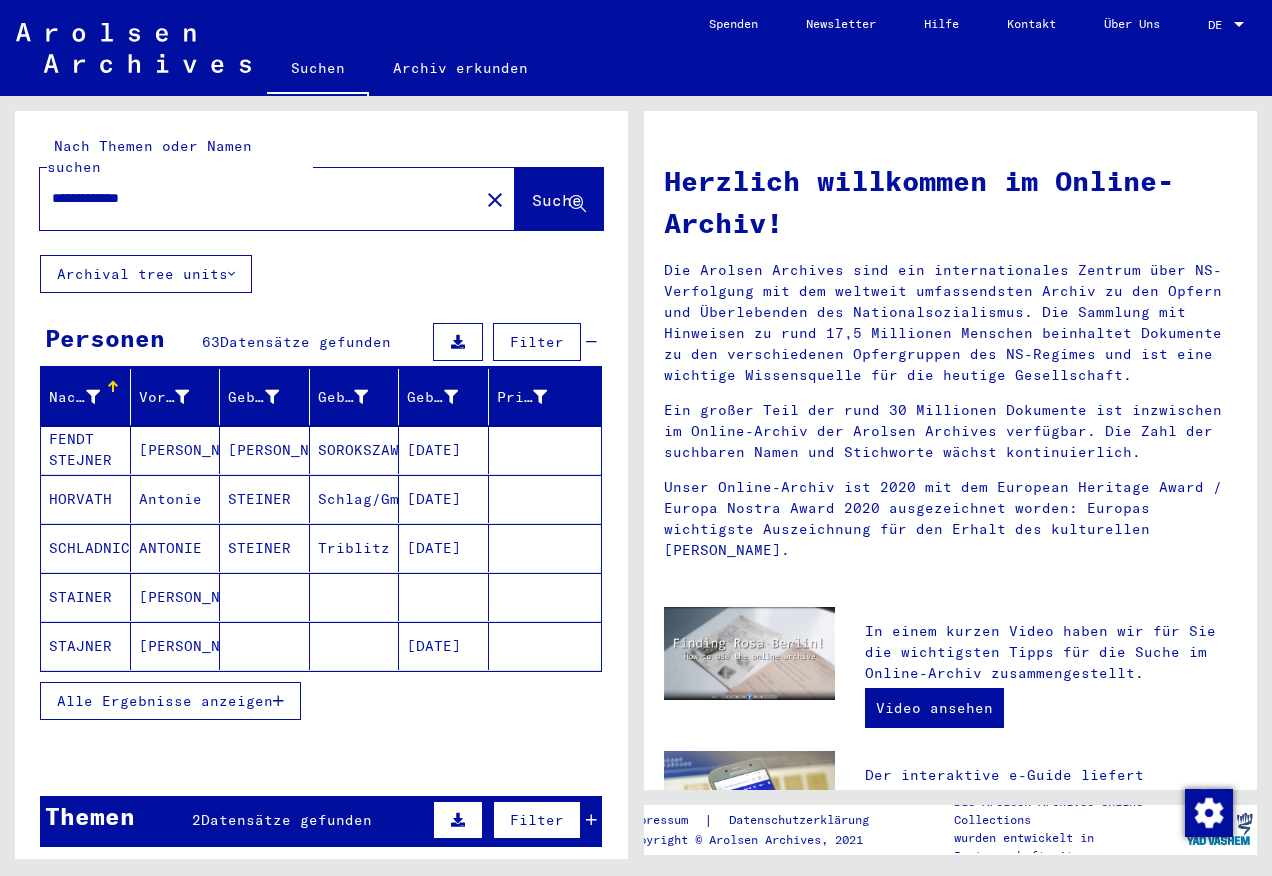 click at bounding box center (278, 701) 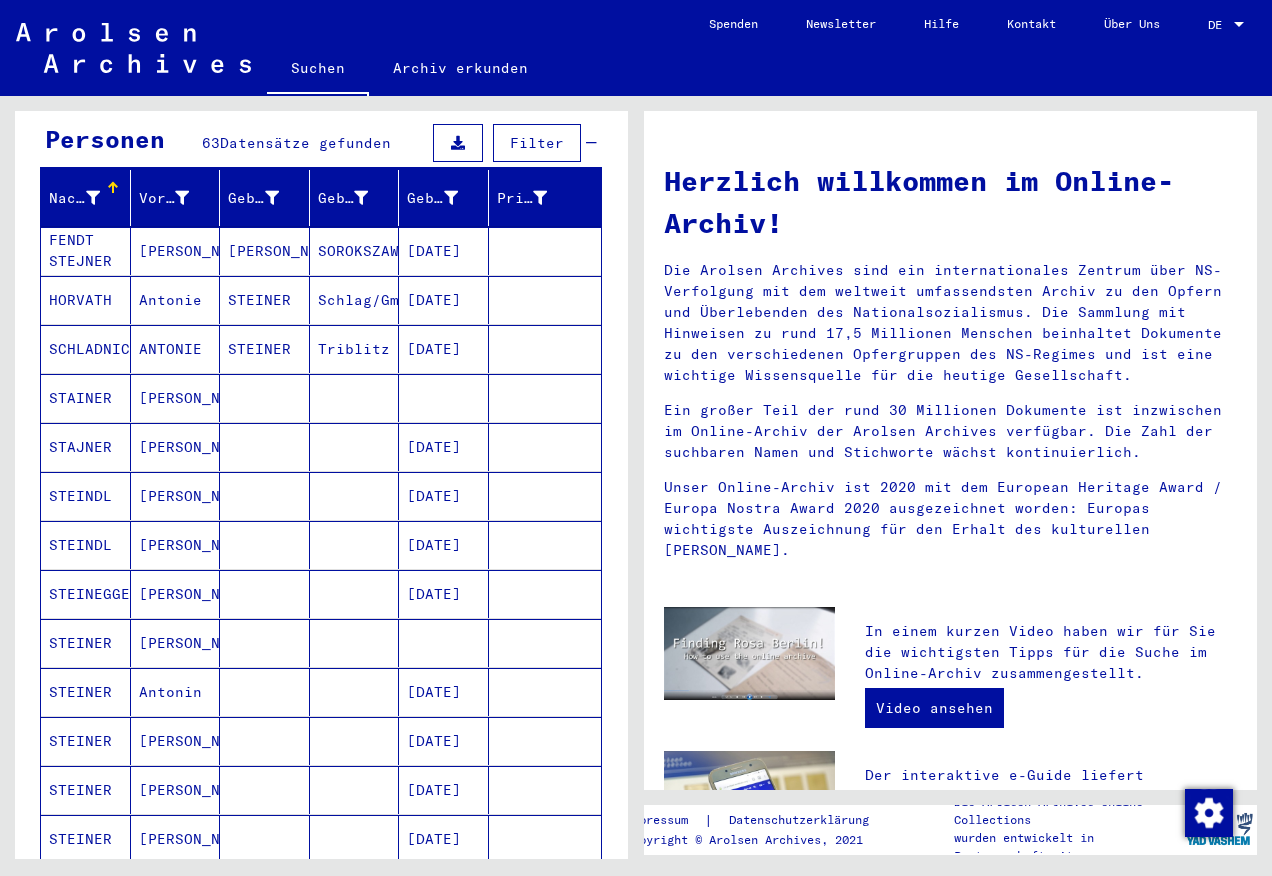 scroll, scrollTop: 200, scrollLeft: 0, axis: vertical 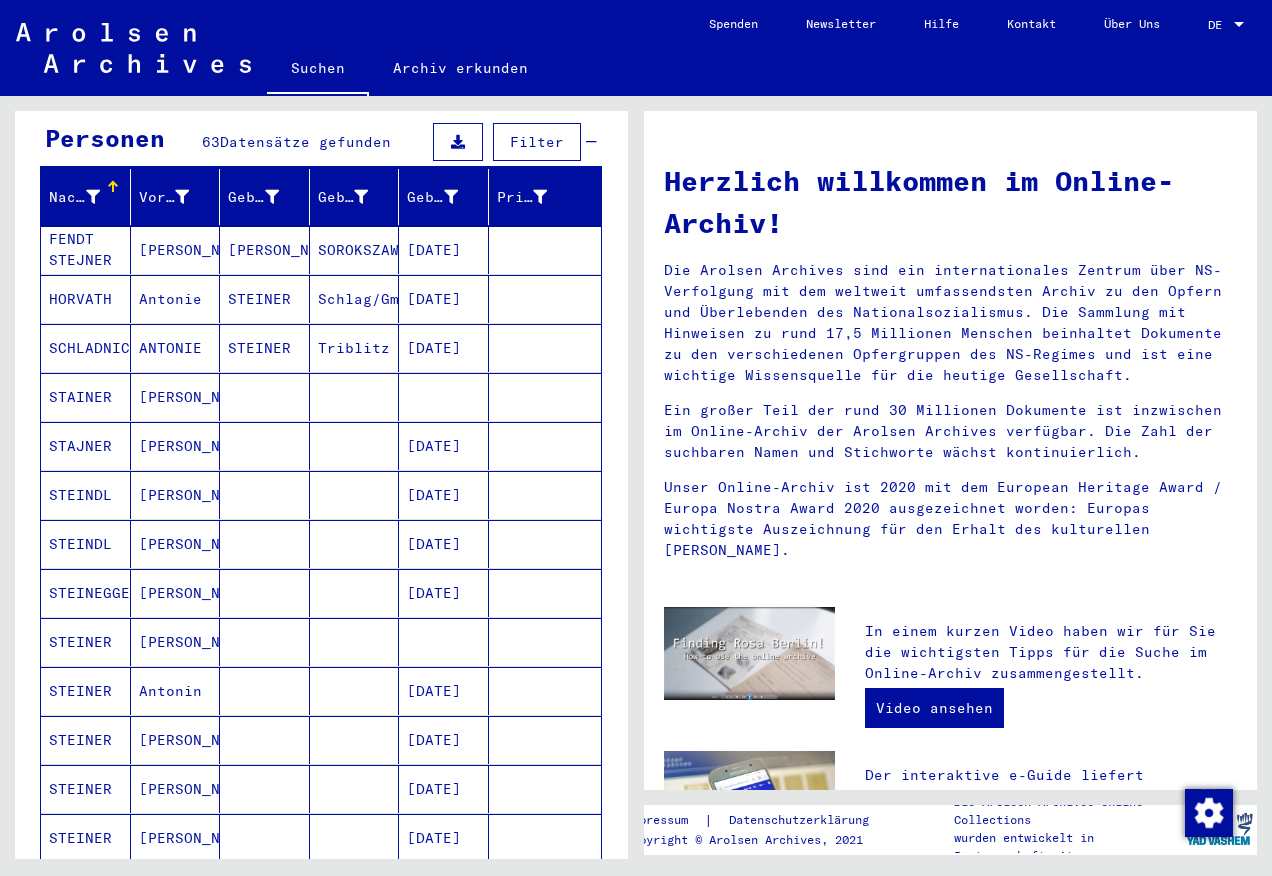 click on "[PERSON_NAME]" at bounding box center [176, 691] 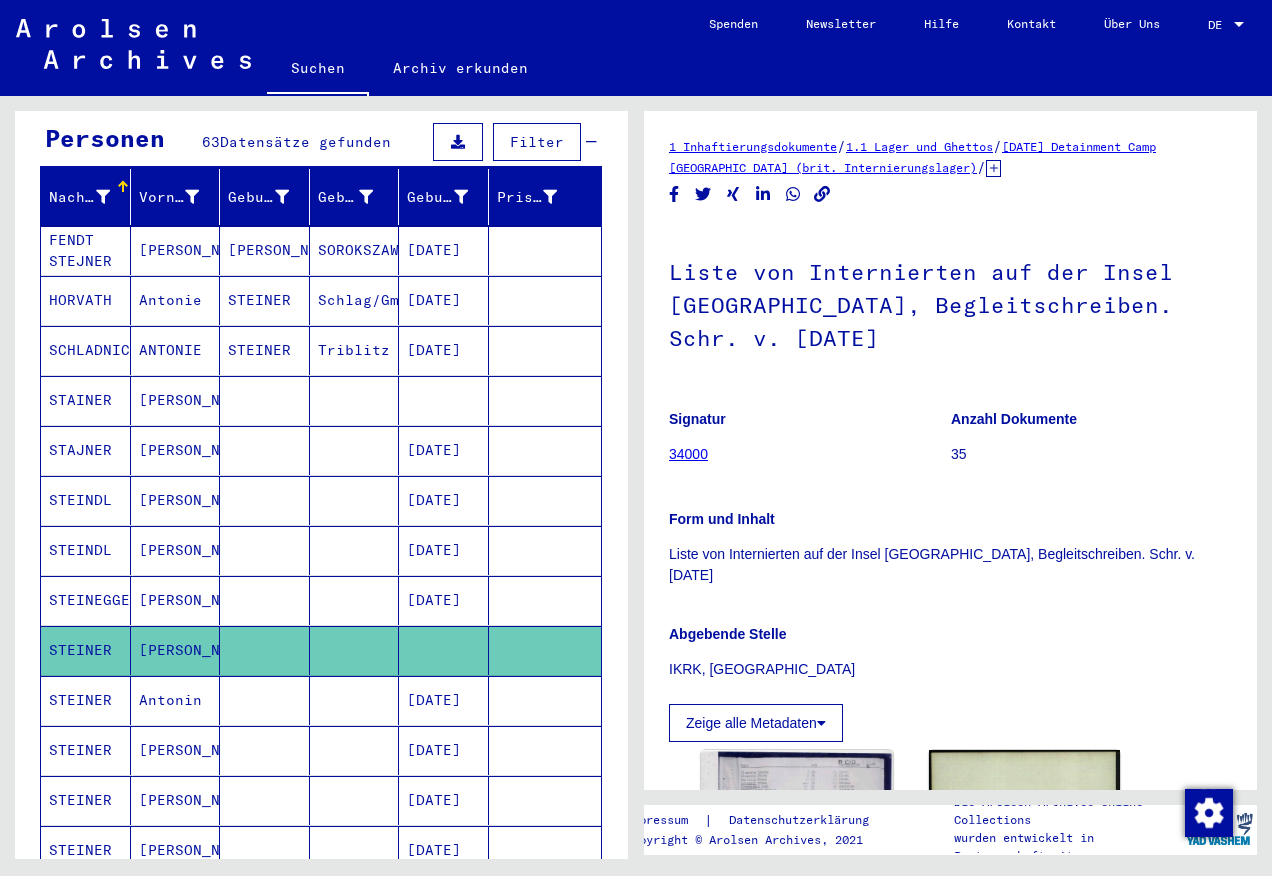 scroll, scrollTop: 0, scrollLeft: 0, axis: both 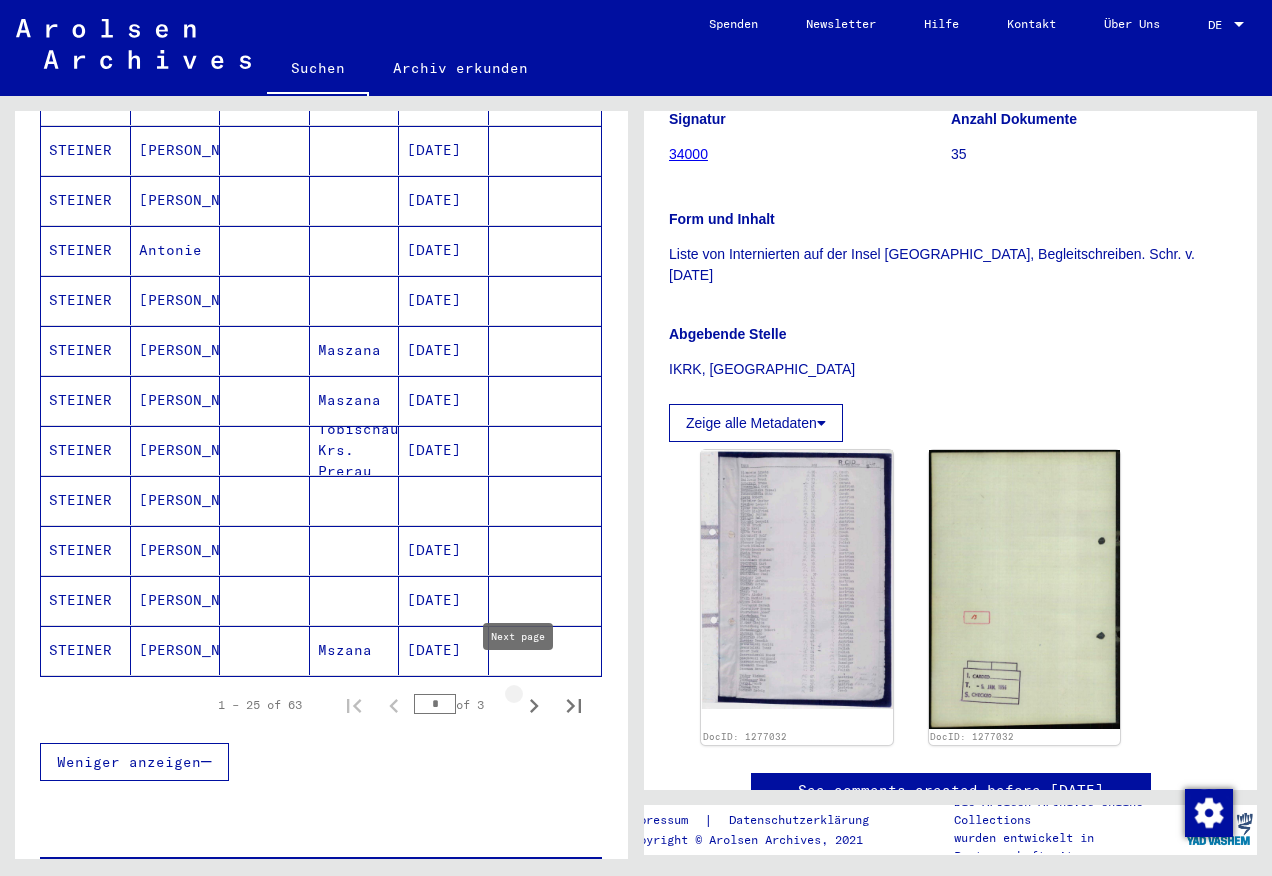 click 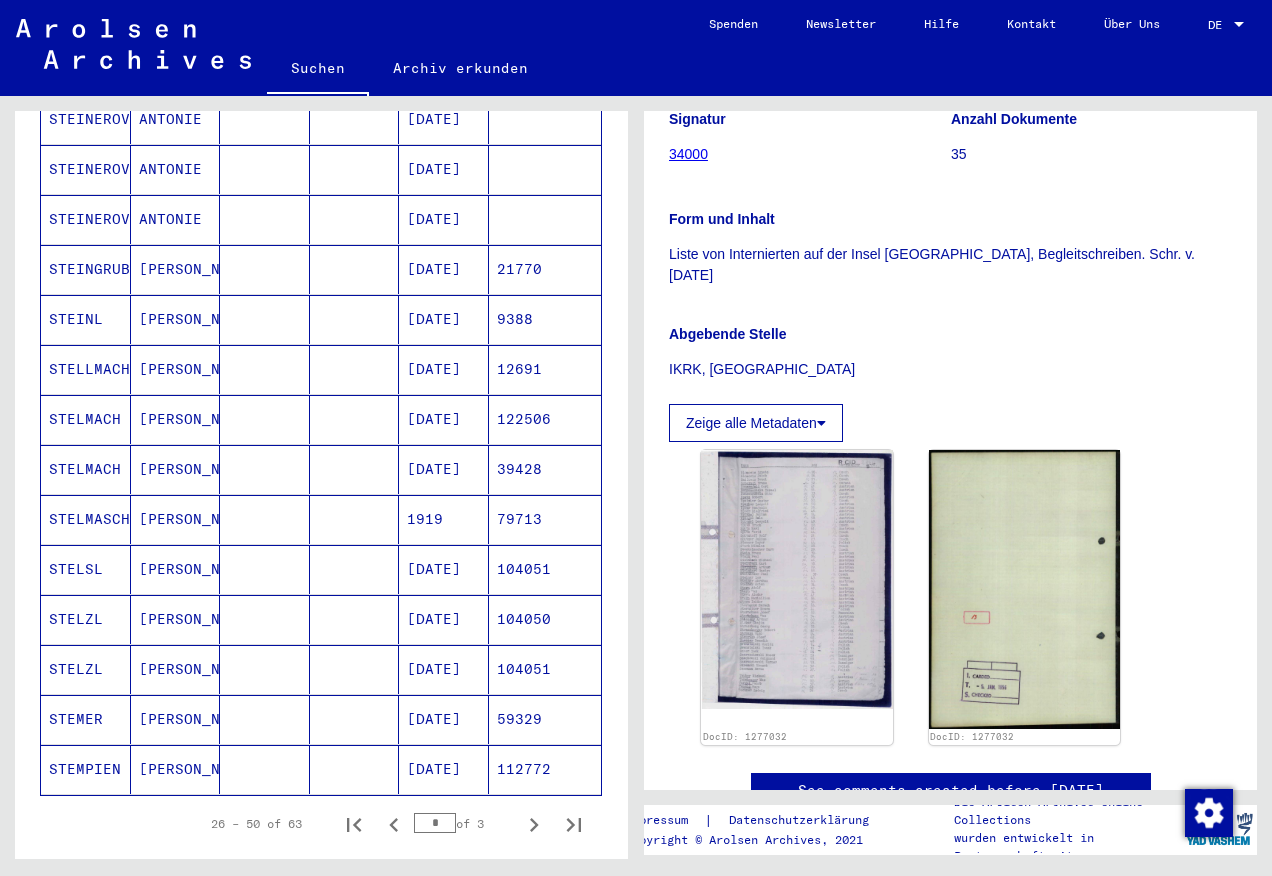 scroll, scrollTop: 900, scrollLeft: 0, axis: vertical 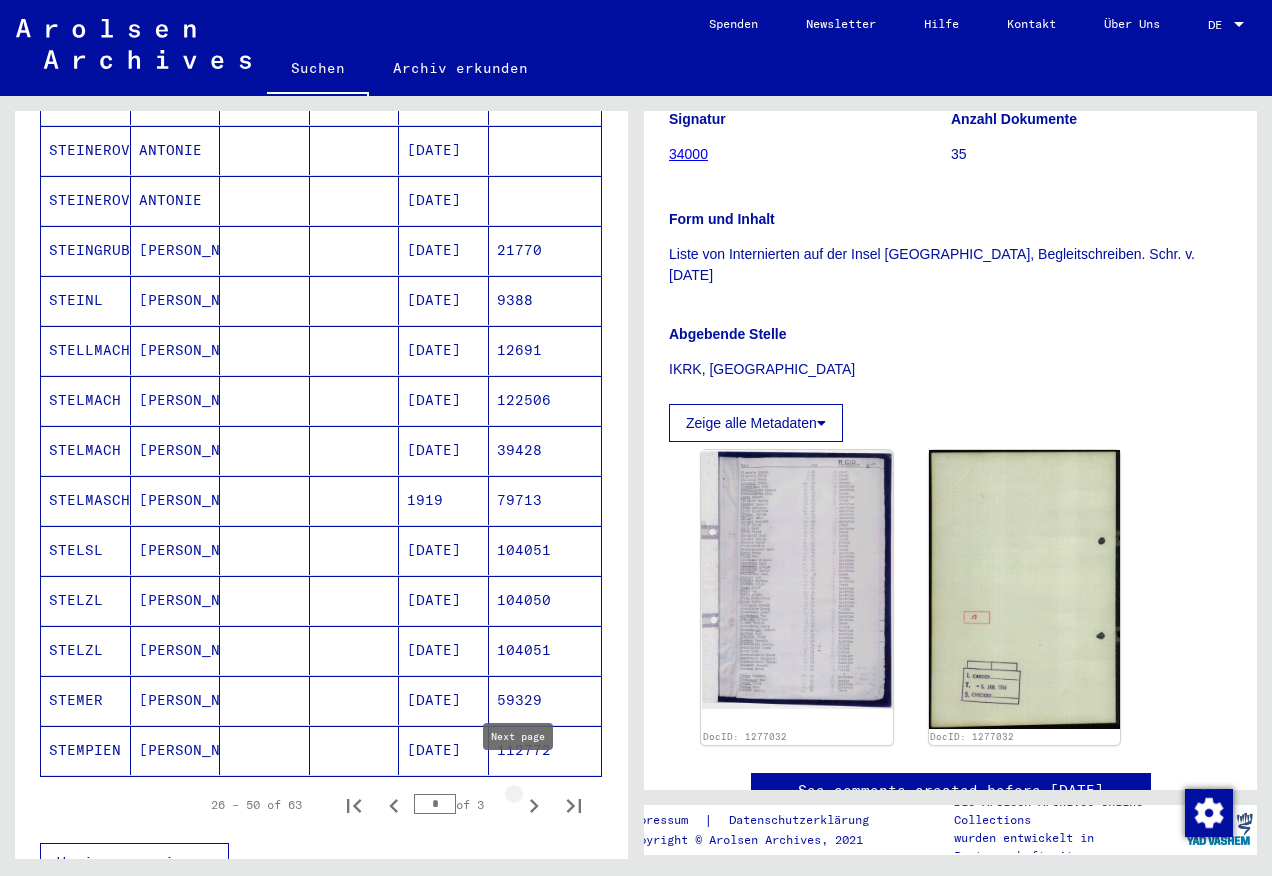 click 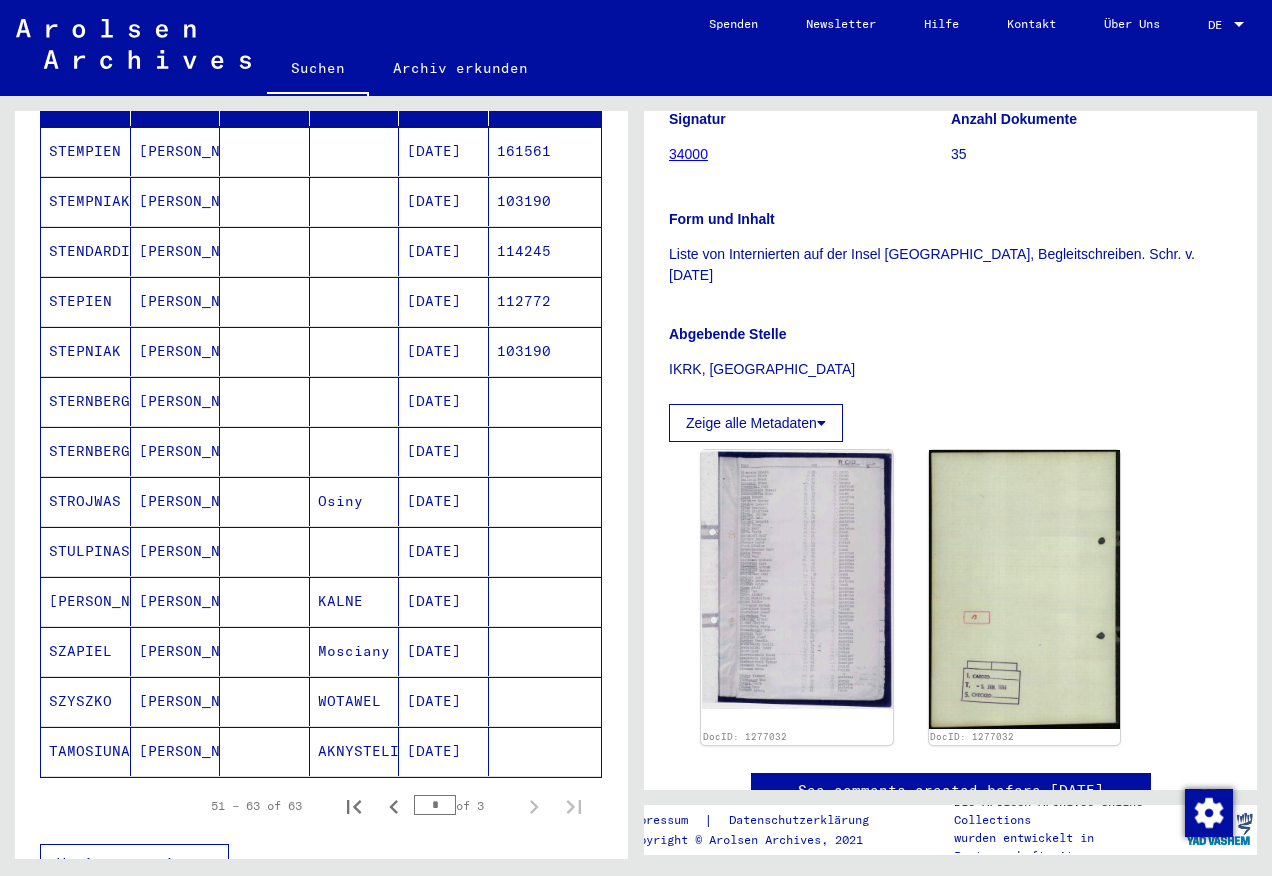 scroll, scrollTop: 300, scrollLeft: 0, axis: vertical 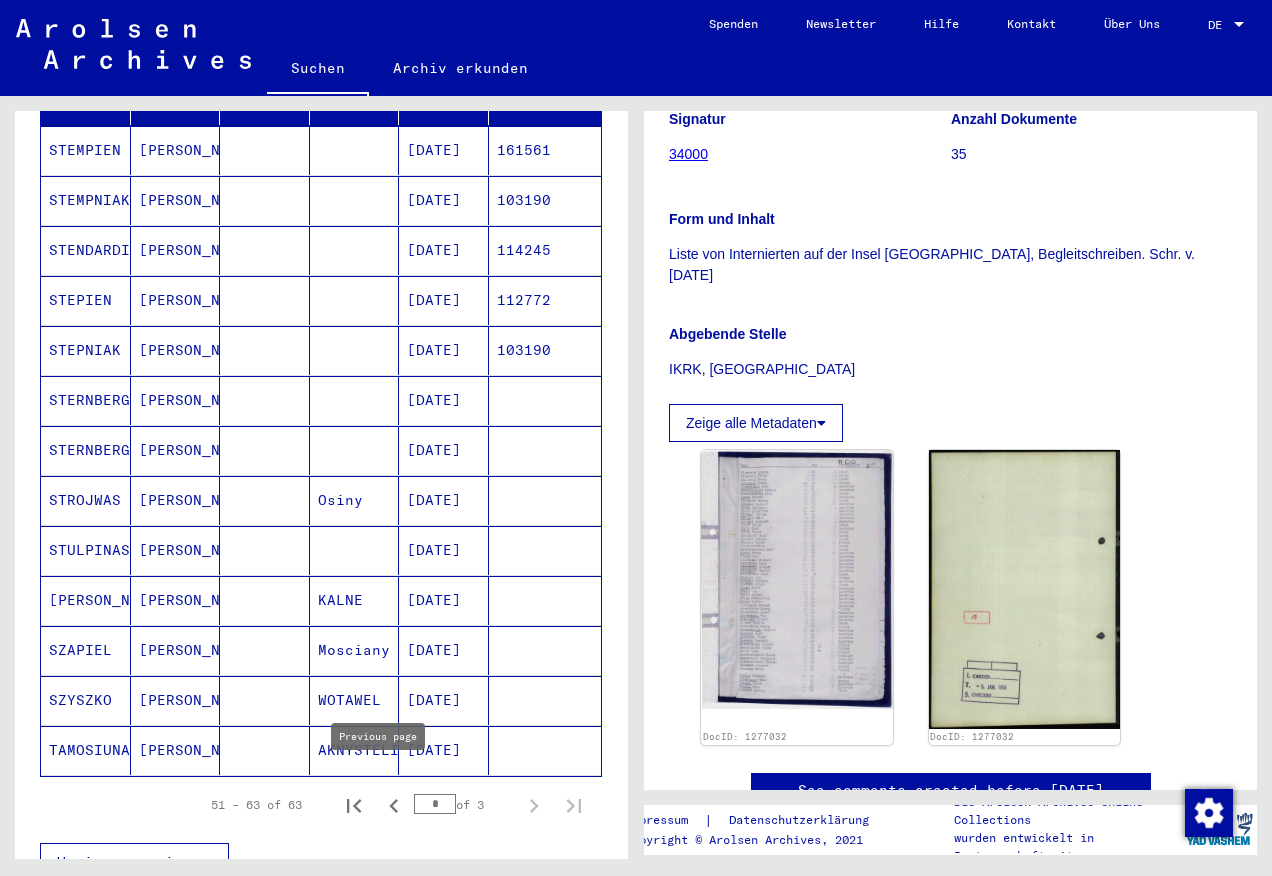 click 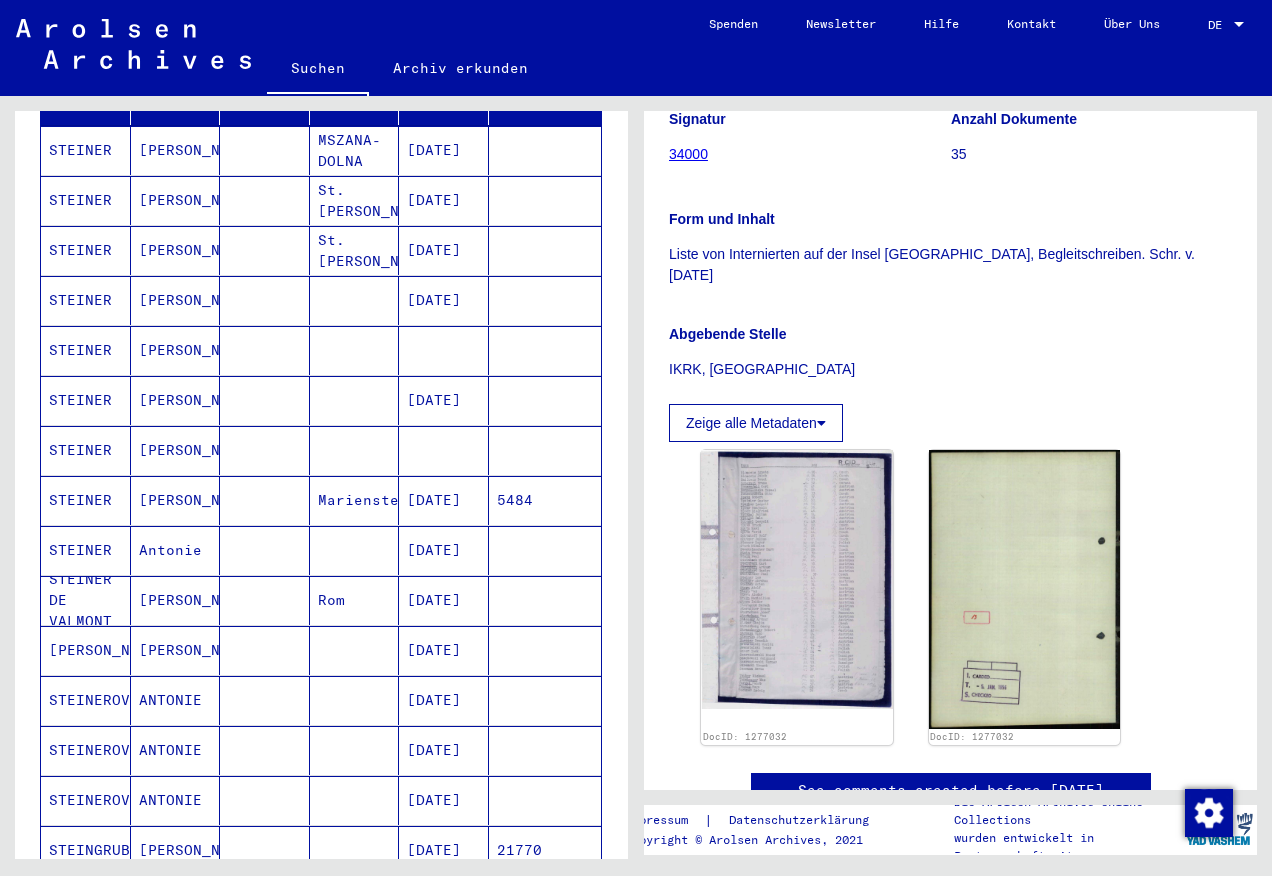 click on "STEINER" at bounding box center [86, 400] 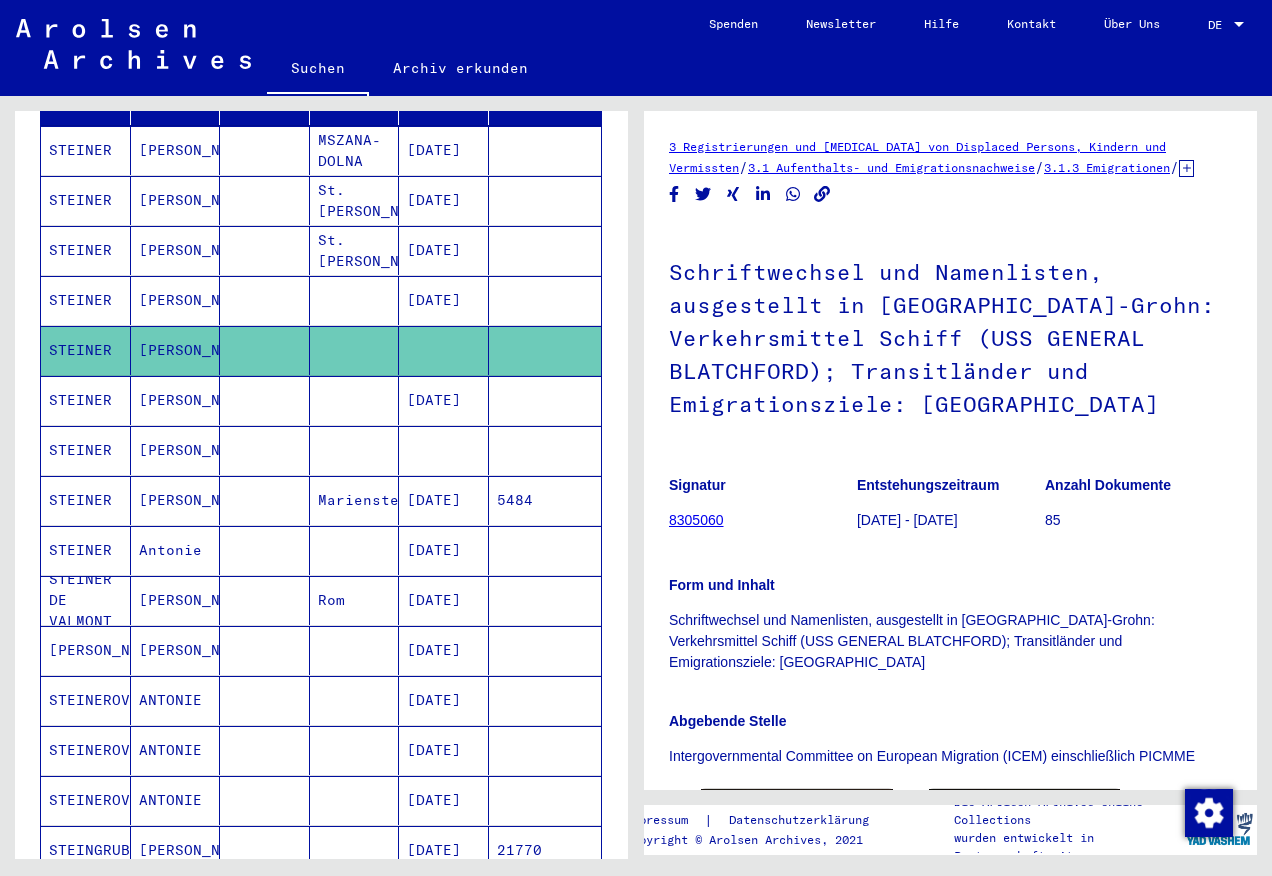 scroll, scrollTop: 0, scrollLeft: 0, axis: both 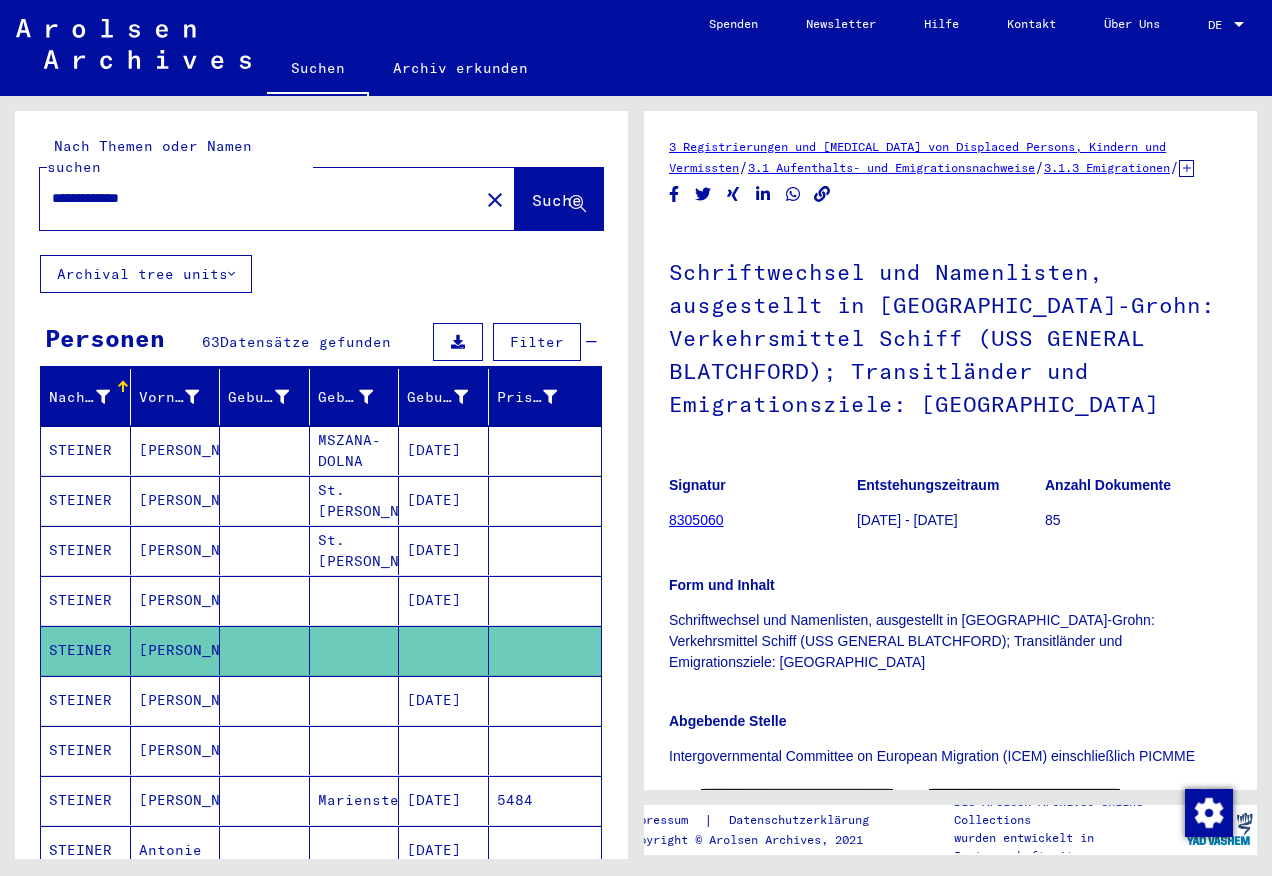 click on "STEINER" at bounding box center (86, 650) 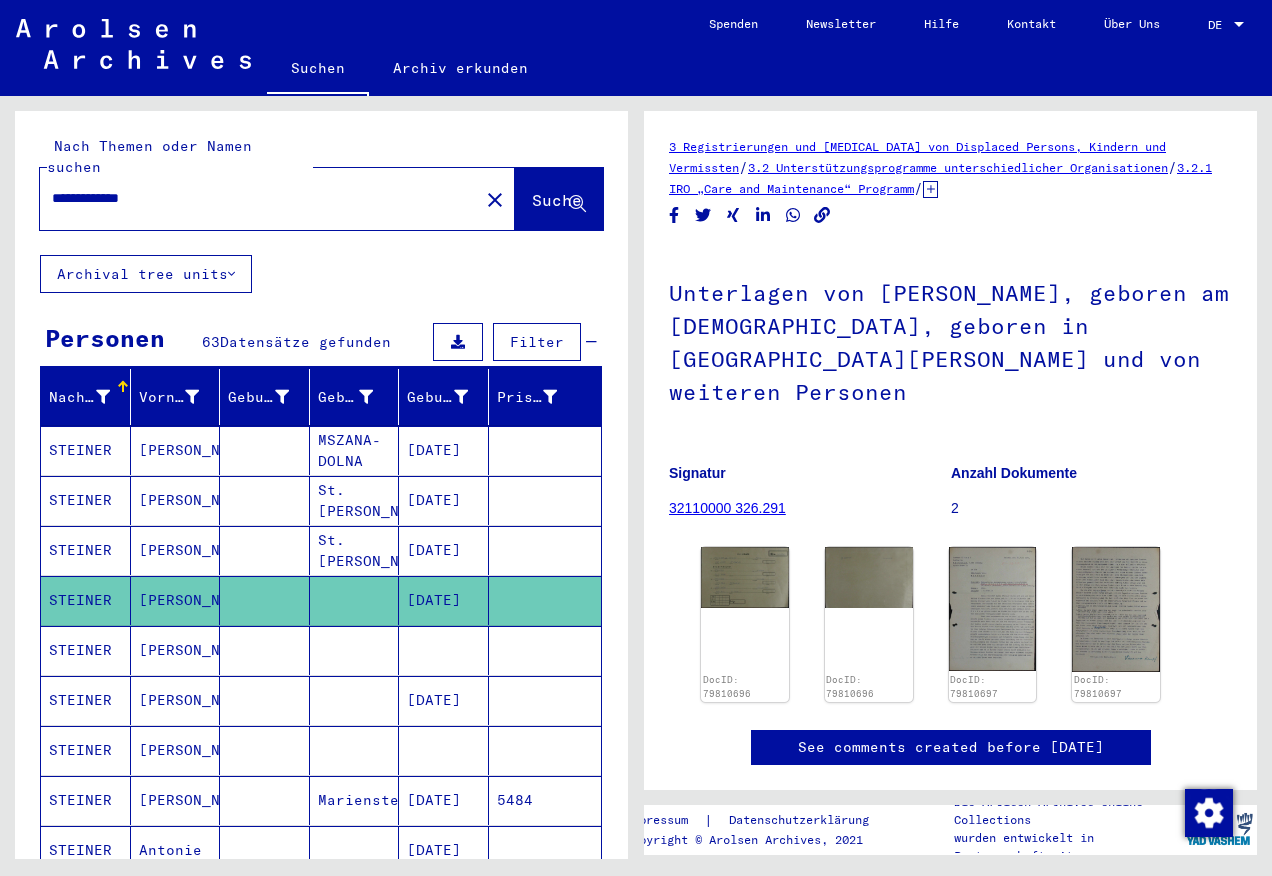 scroll, scrollTop: 0, scrollLeft: 0, axis: both 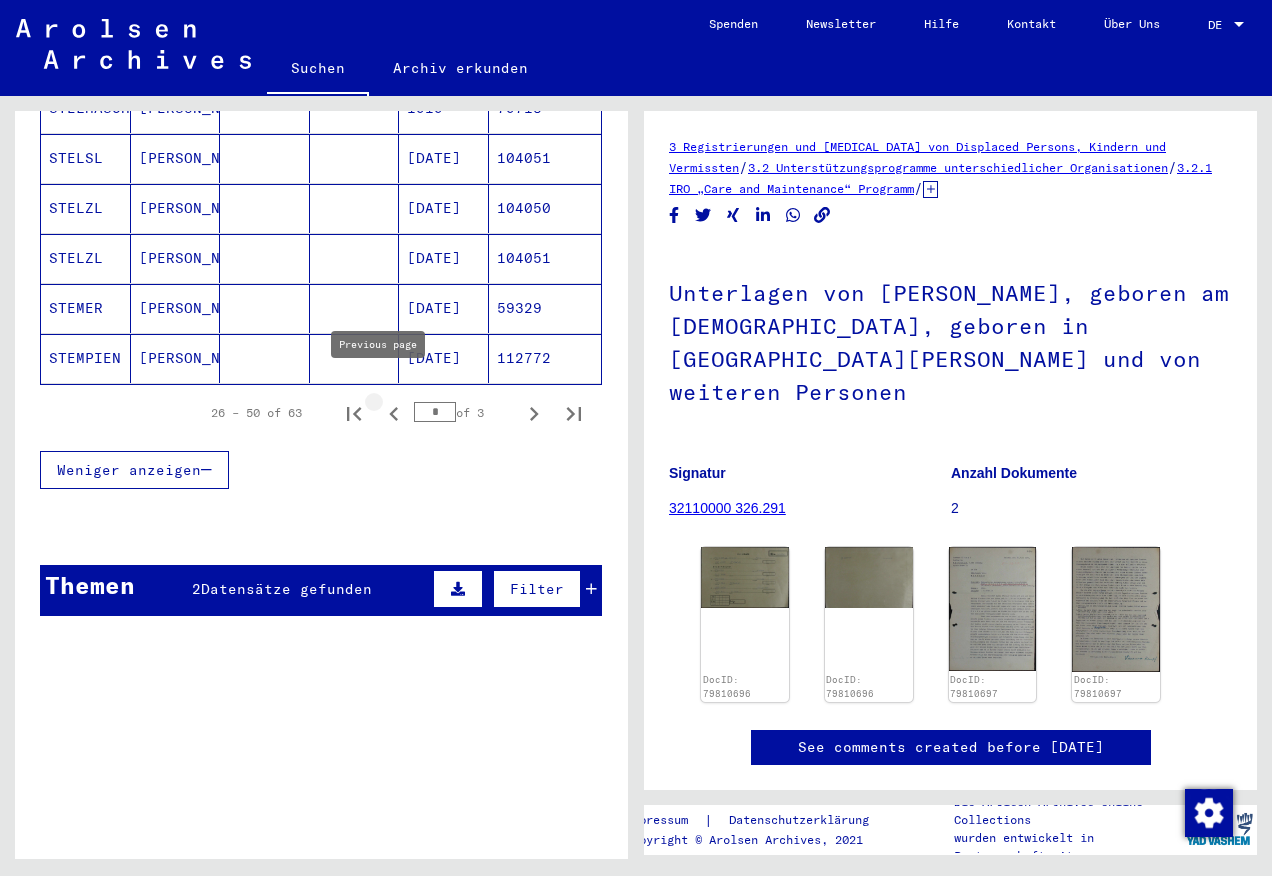click 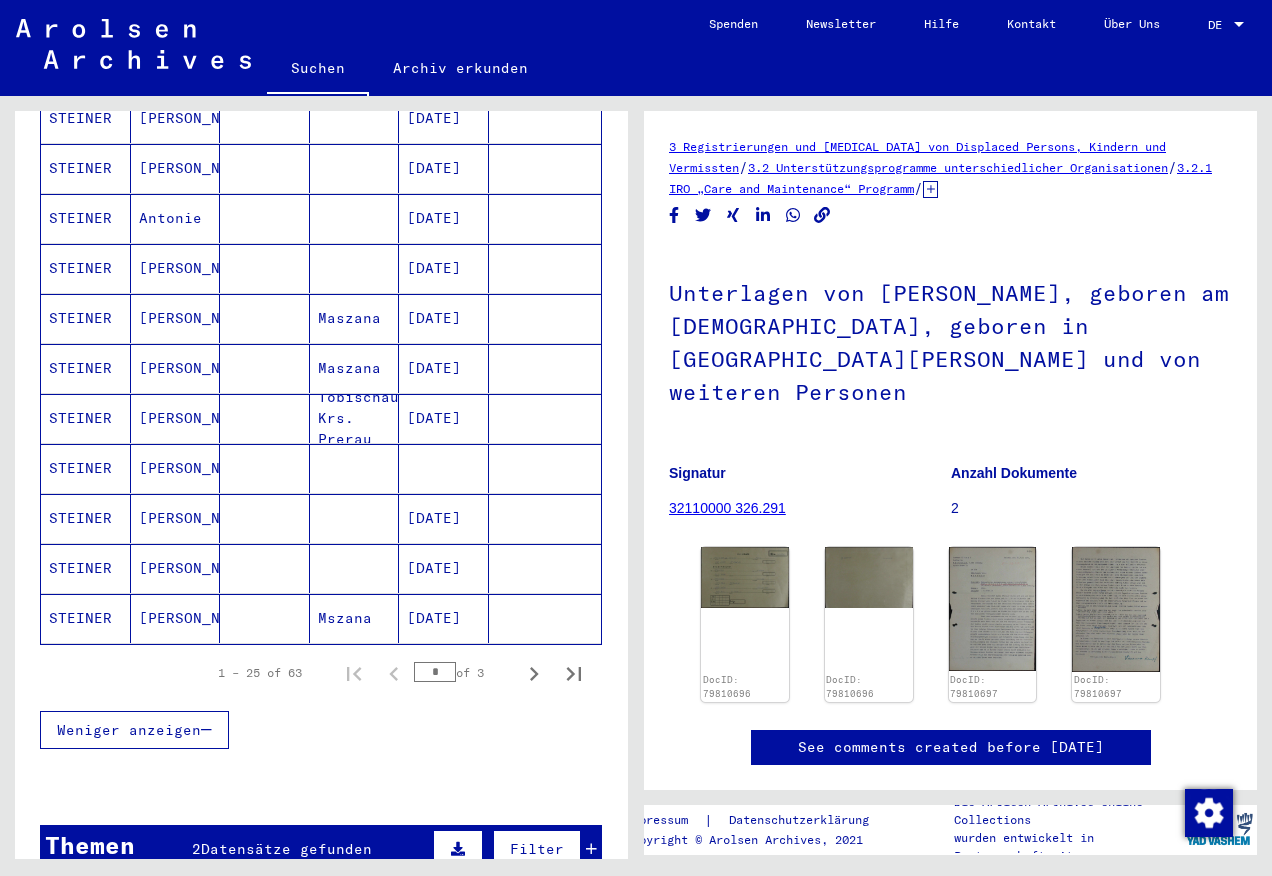scroll, scrollTop: 992, scrollLeft: 0, axis: vertical 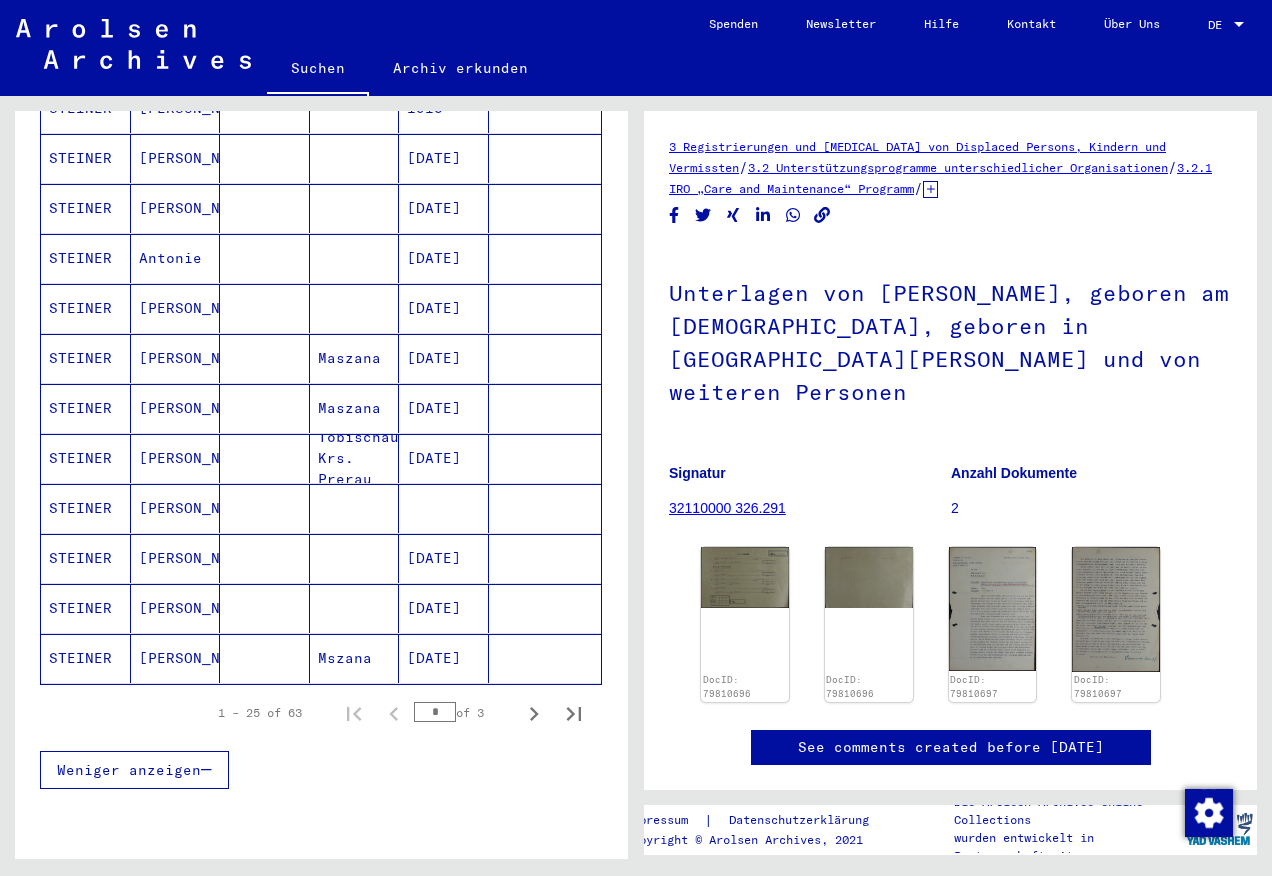 click on "[PERSON_NAME]" at bounding box center [176, 558] 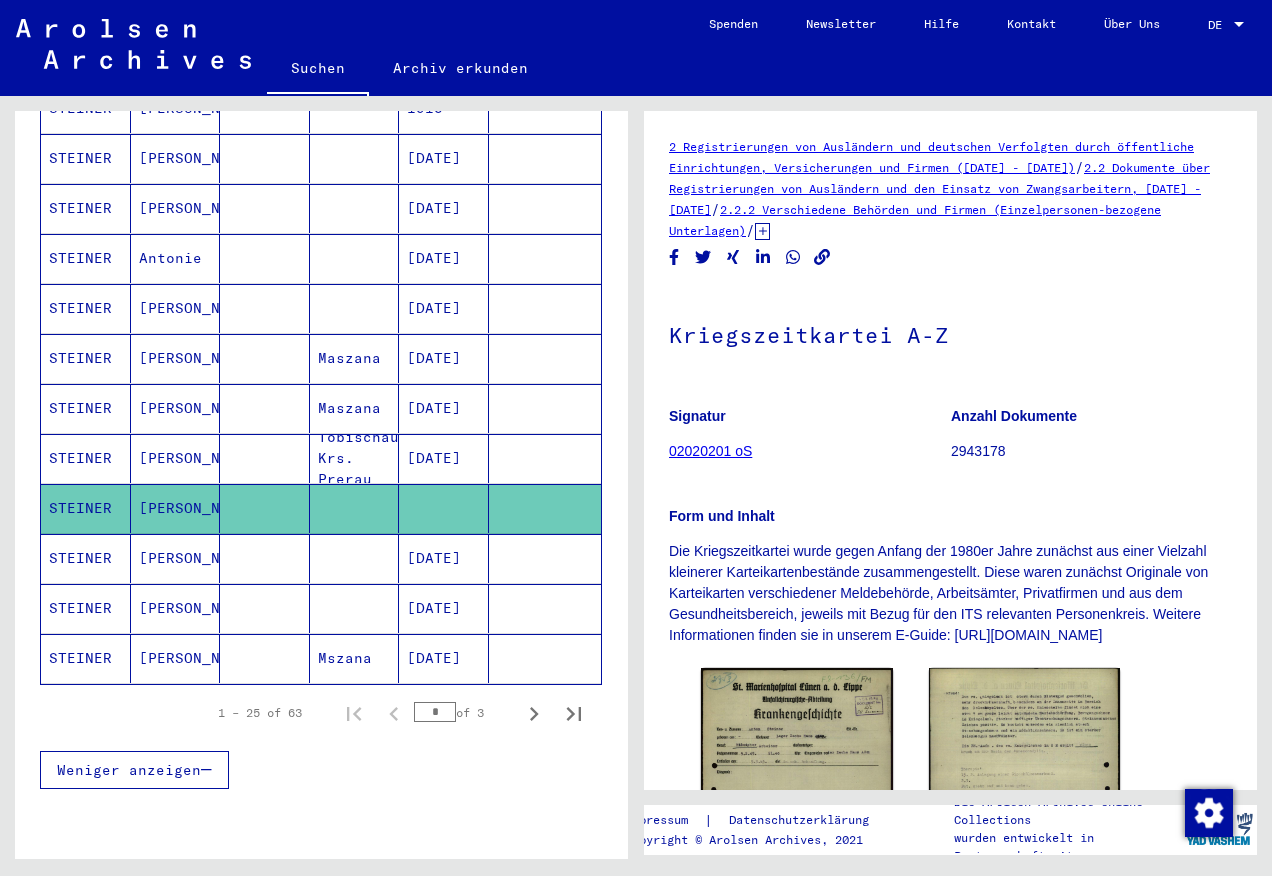 scroll, scrollTop: 0, scrollLeft: 0, axis: both 